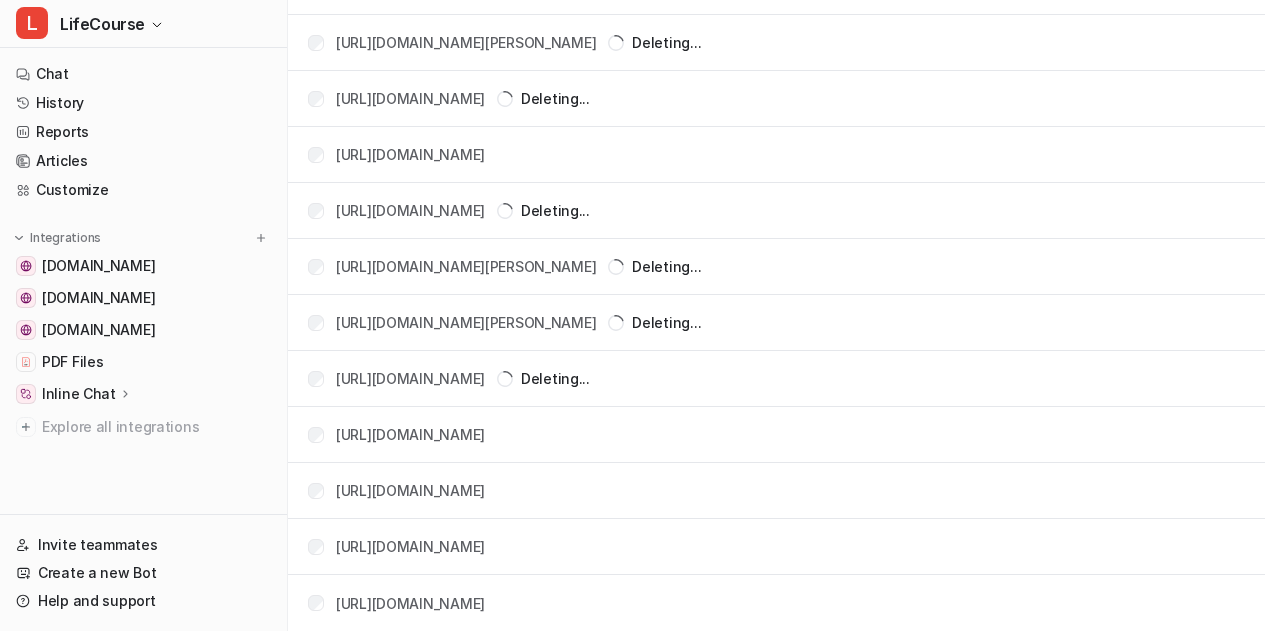 scroll, scrollTop: 1466, scrollLeft: 0, axis: vertical 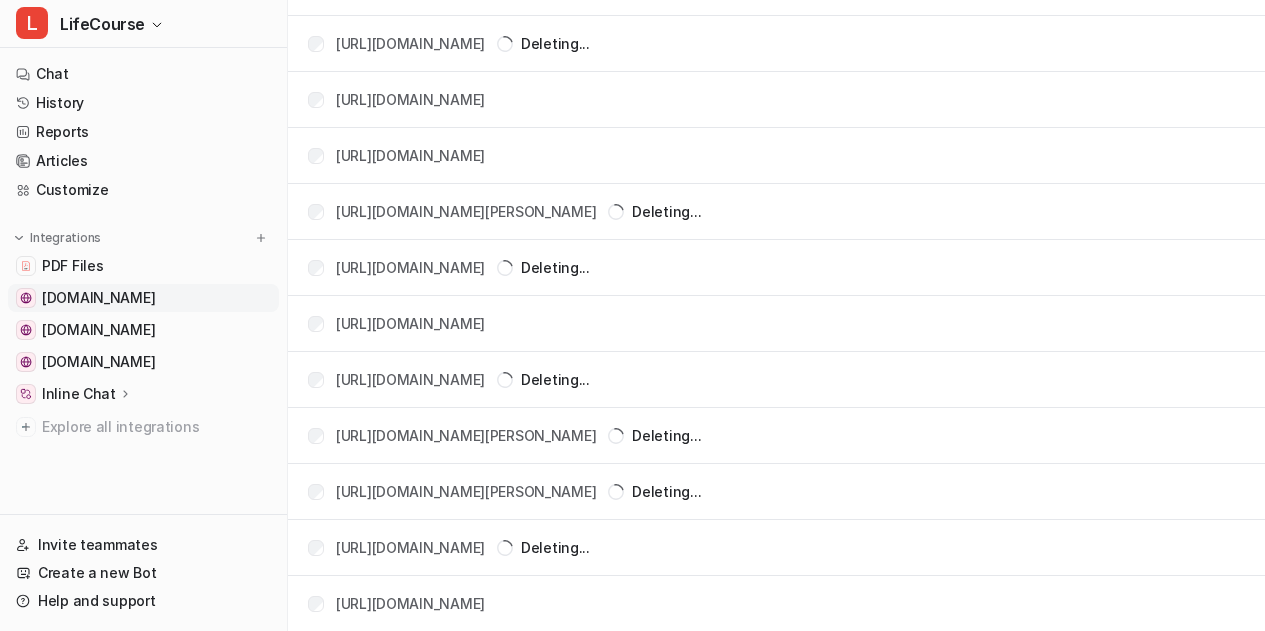 click on "[DOMAIN_NAME]" at bounding box center [98, 298] 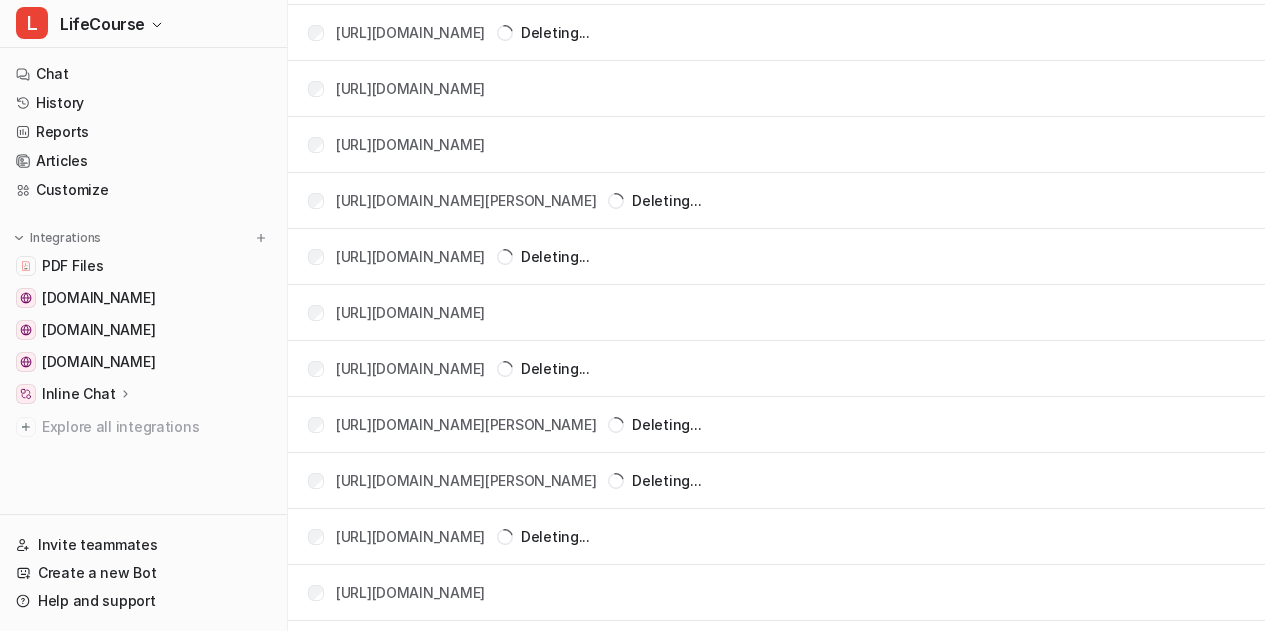 scroll, scrollTop: 1515, scrollLeft: 0, axis: vertical 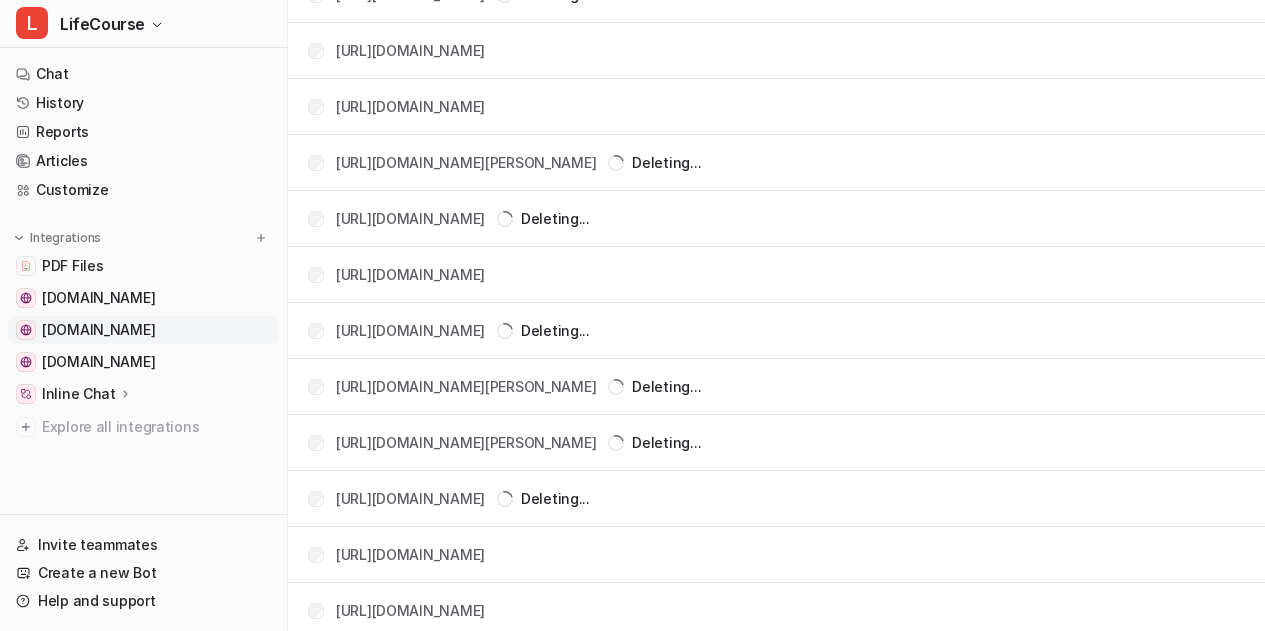 click on "[DOMAIN_NAME]" at bounding box center (98, 330) 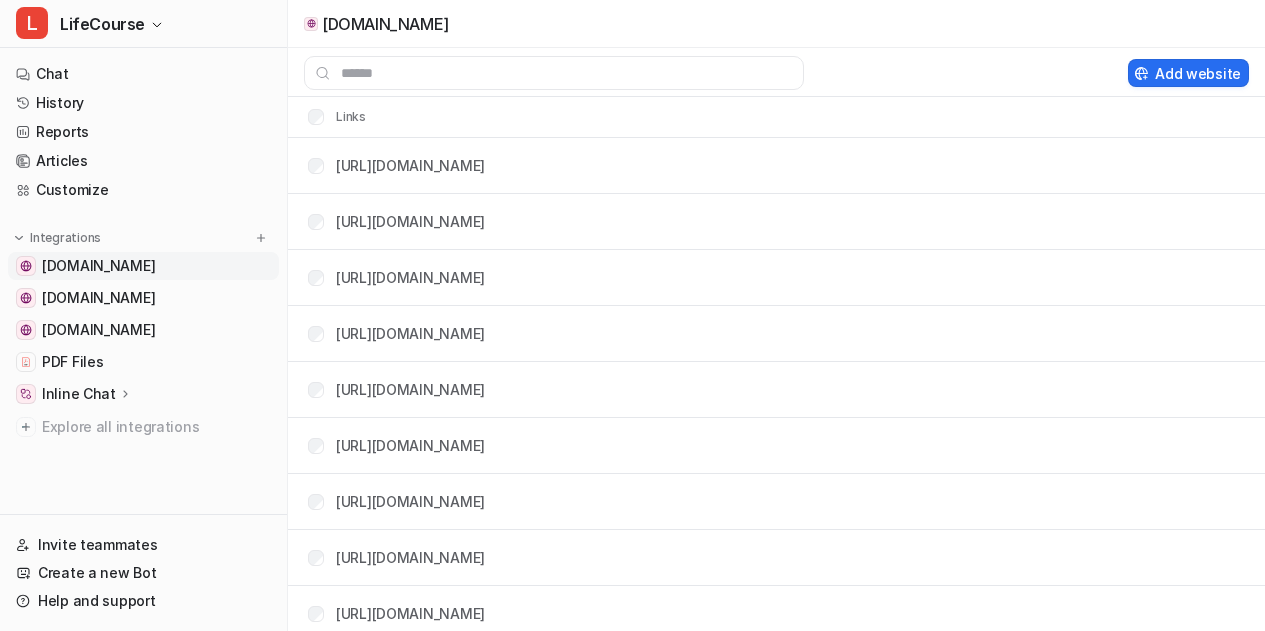 click on "[DOMAIN_NAME]" at bounding box center (98, 266) 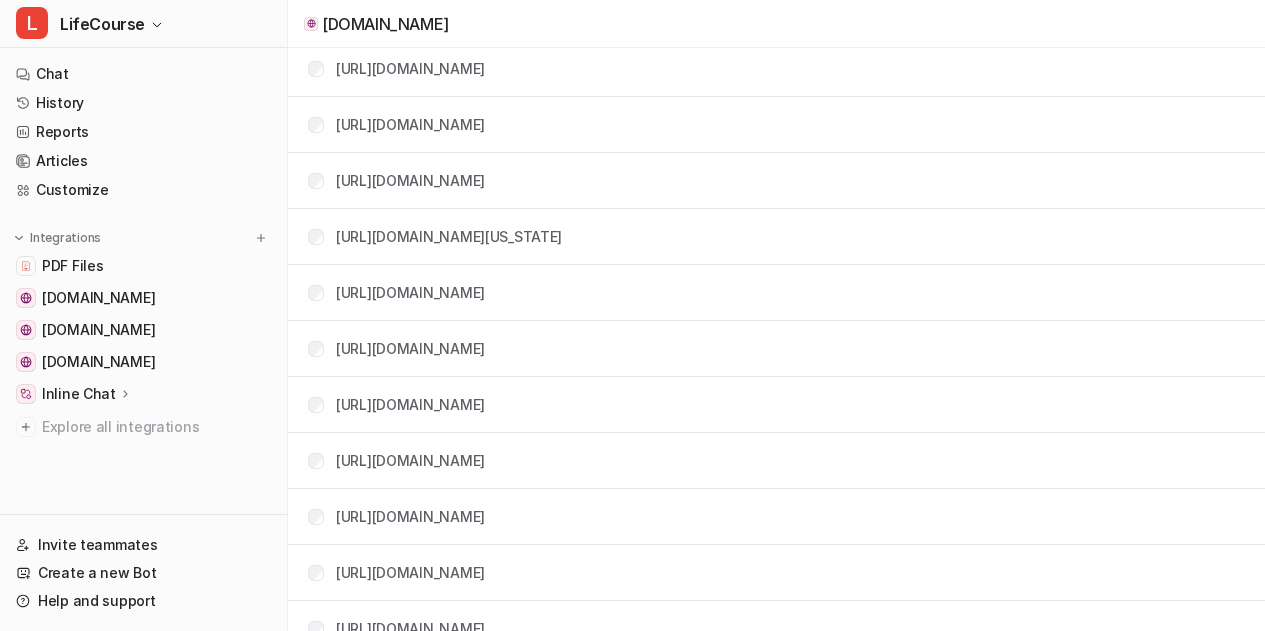 scroll, scrollTop: 0, scrollLeft: 0, axis: both 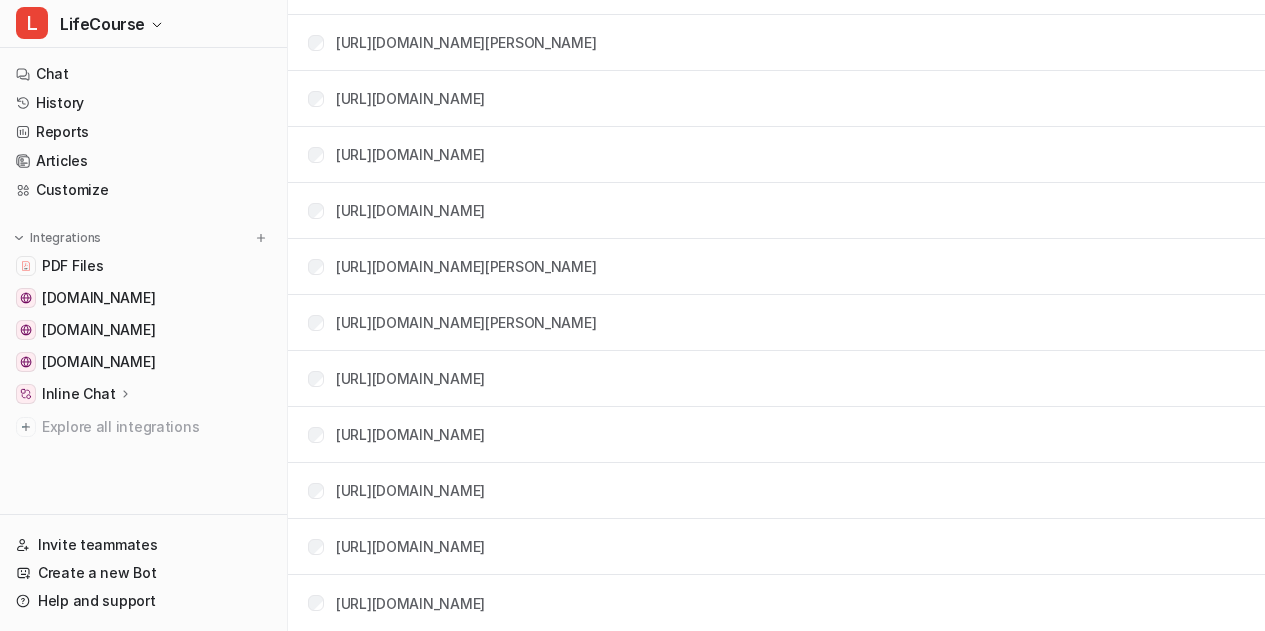 drag, startPoint x: 432, startPoint y: 129, endPoint x: 975, endPoint y: 615, distance: 728.72833 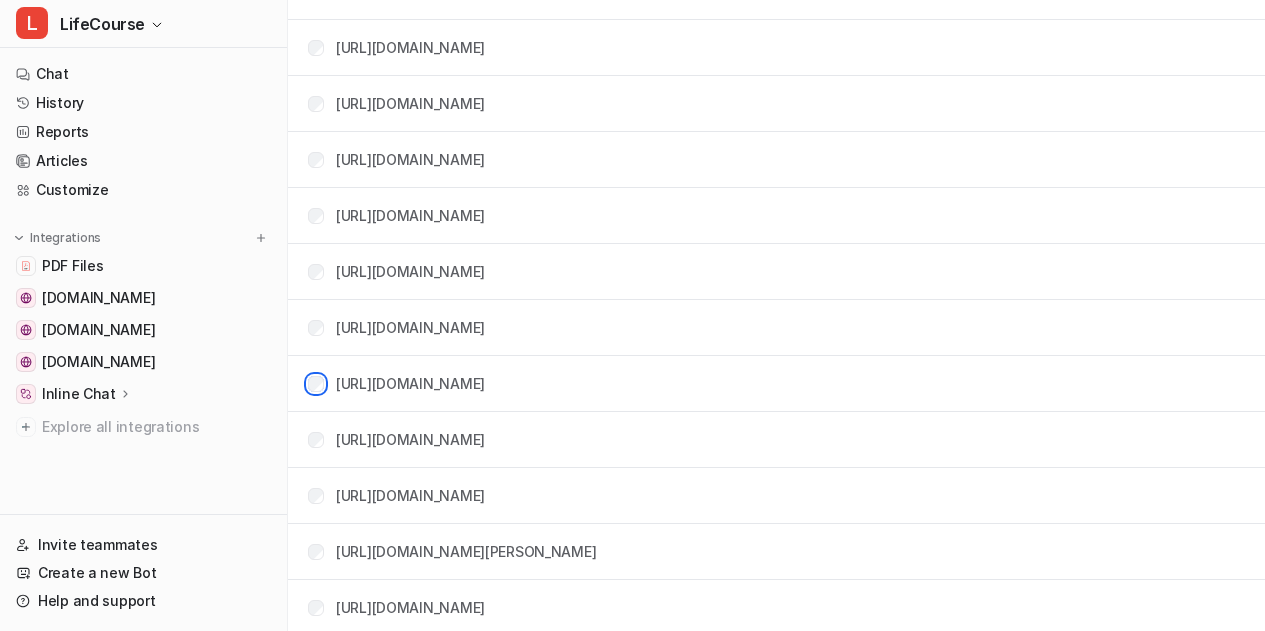 scroll, scrollTop: 1311, scrollLeft: 0, axis: vertical 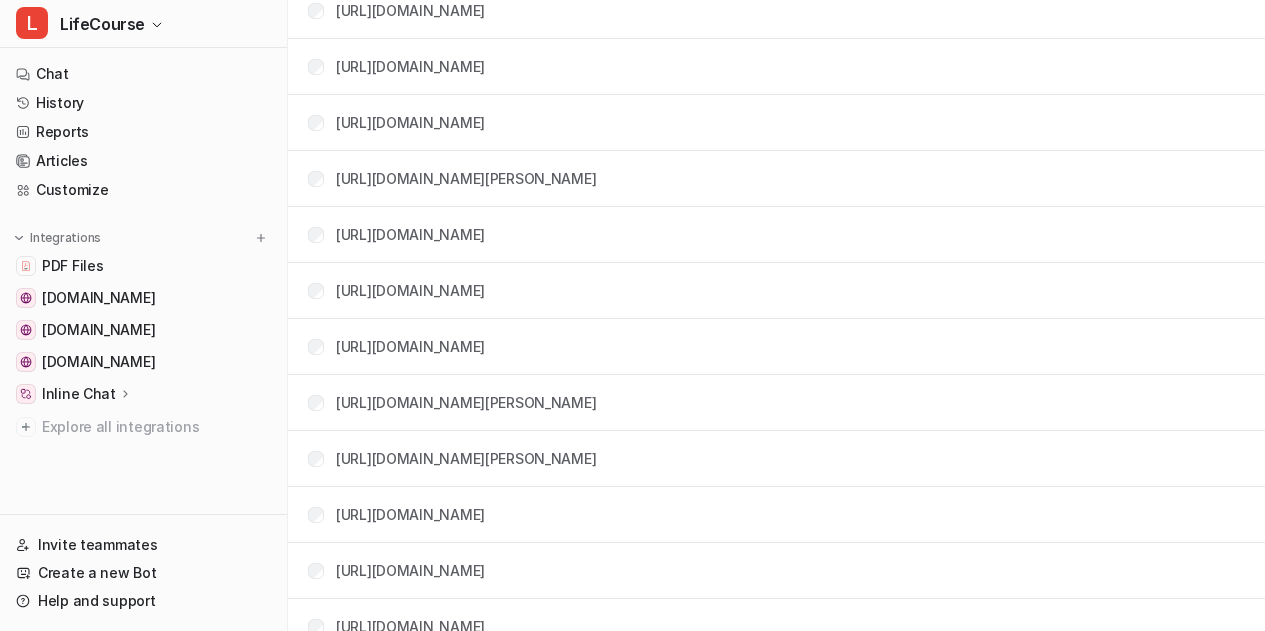 click on "[URL][DOMAIN_NAME]" at bounding box center (396, 514) 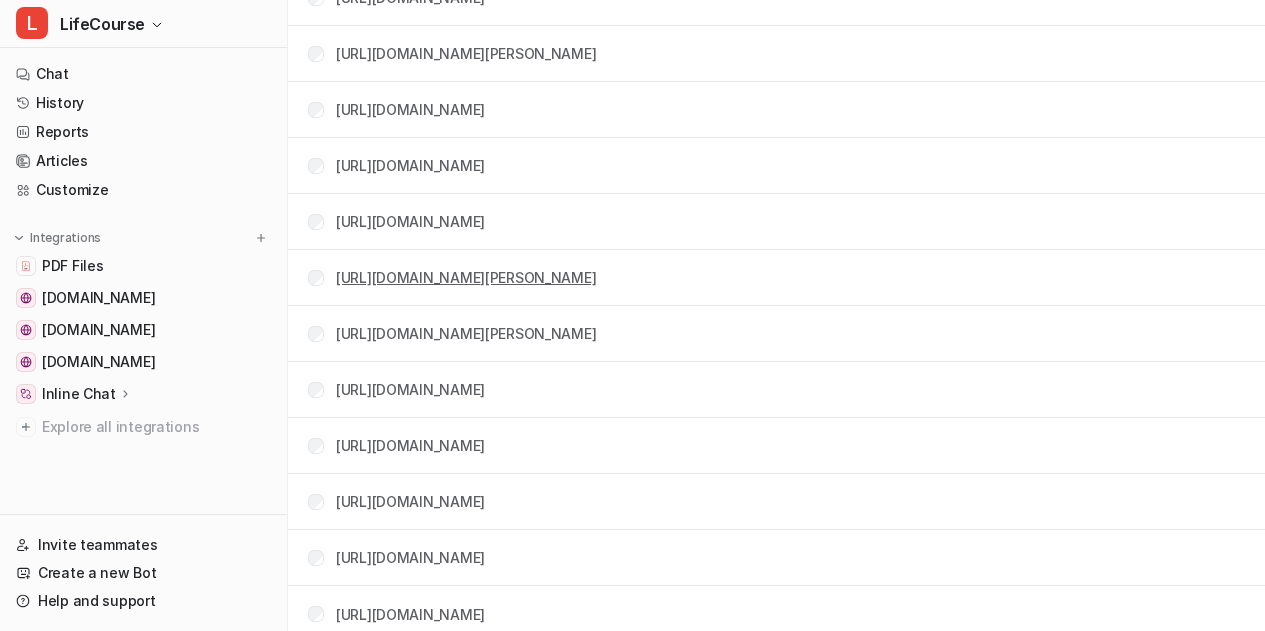 scroll, scrollTop: 1635, scrollLeft: 0, axis: vertical 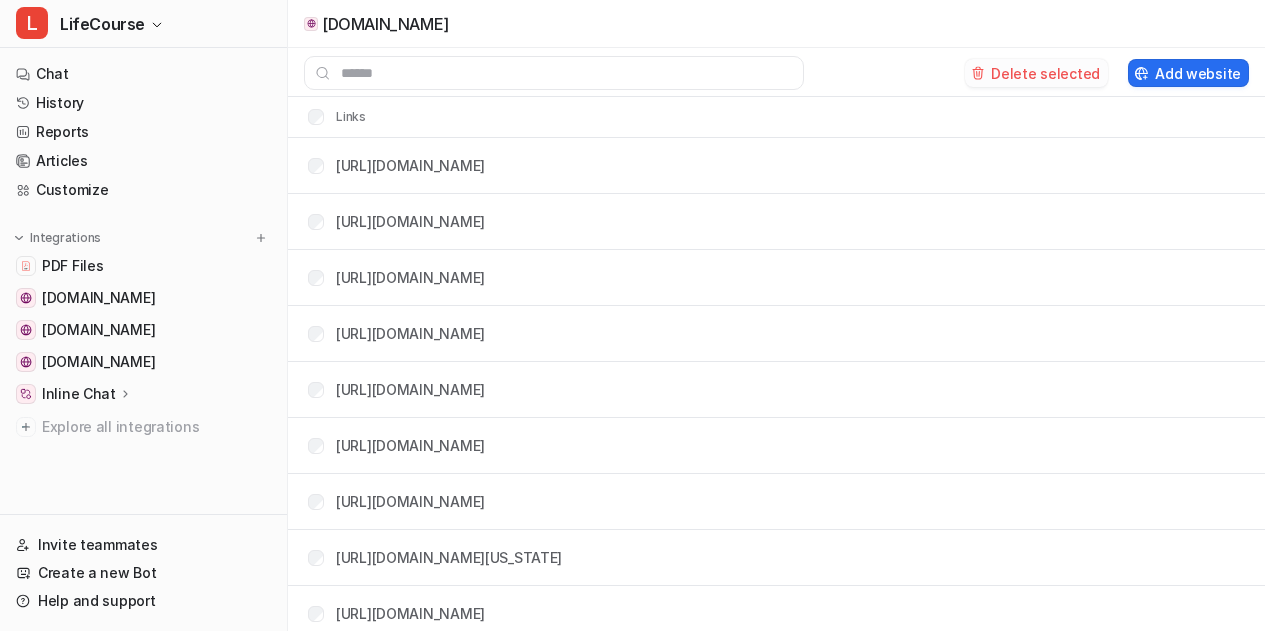 click on "Delete selected" at bounding box center (1036, 73) 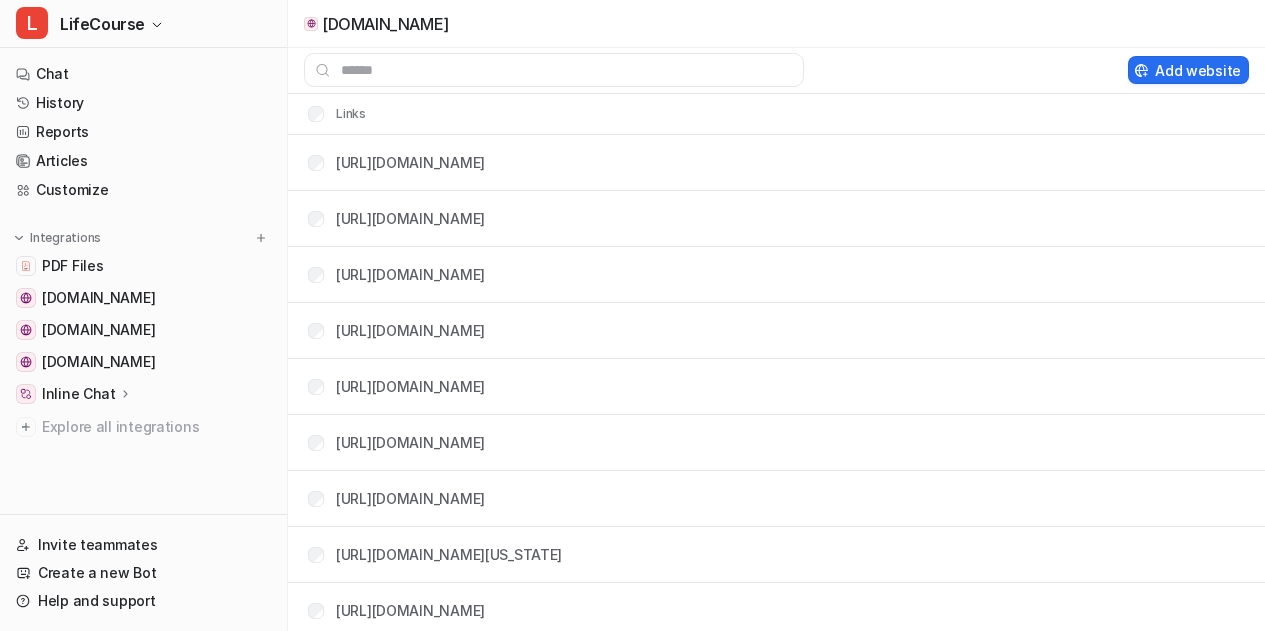scroll, scrollTop: 0, scrollLeft: 0, axis: both 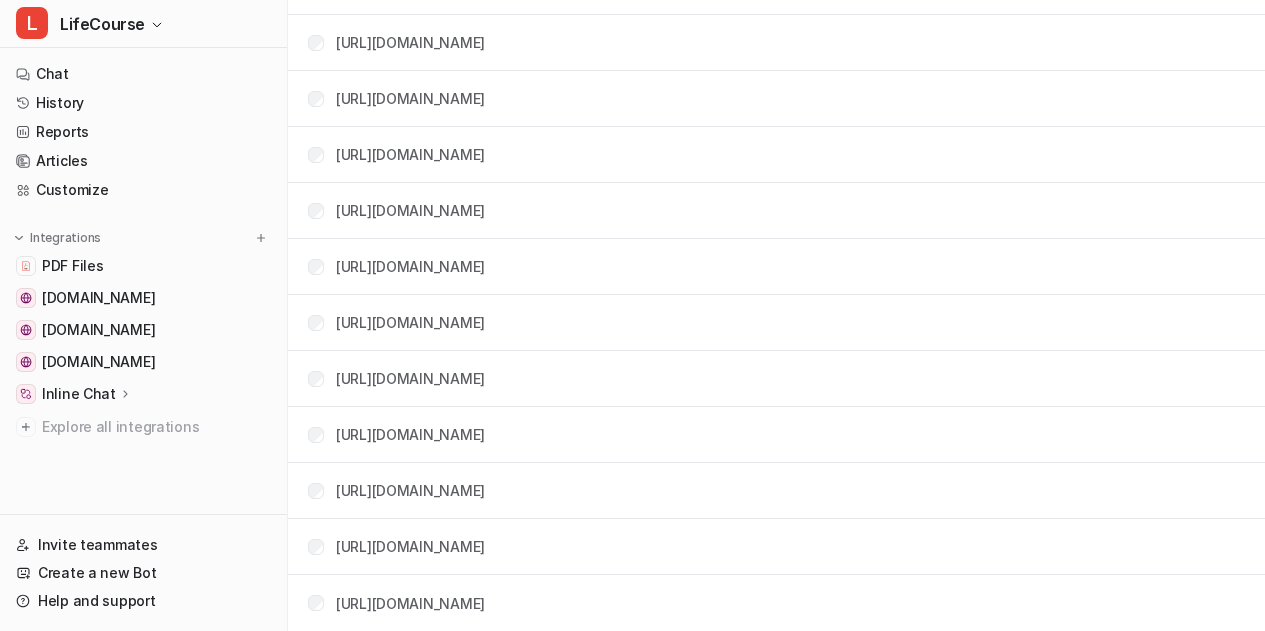 drag, startPoint x: 329, startPoint y: 163, endPoint x: 1006, endPoint y: 618, distance: 815.6923 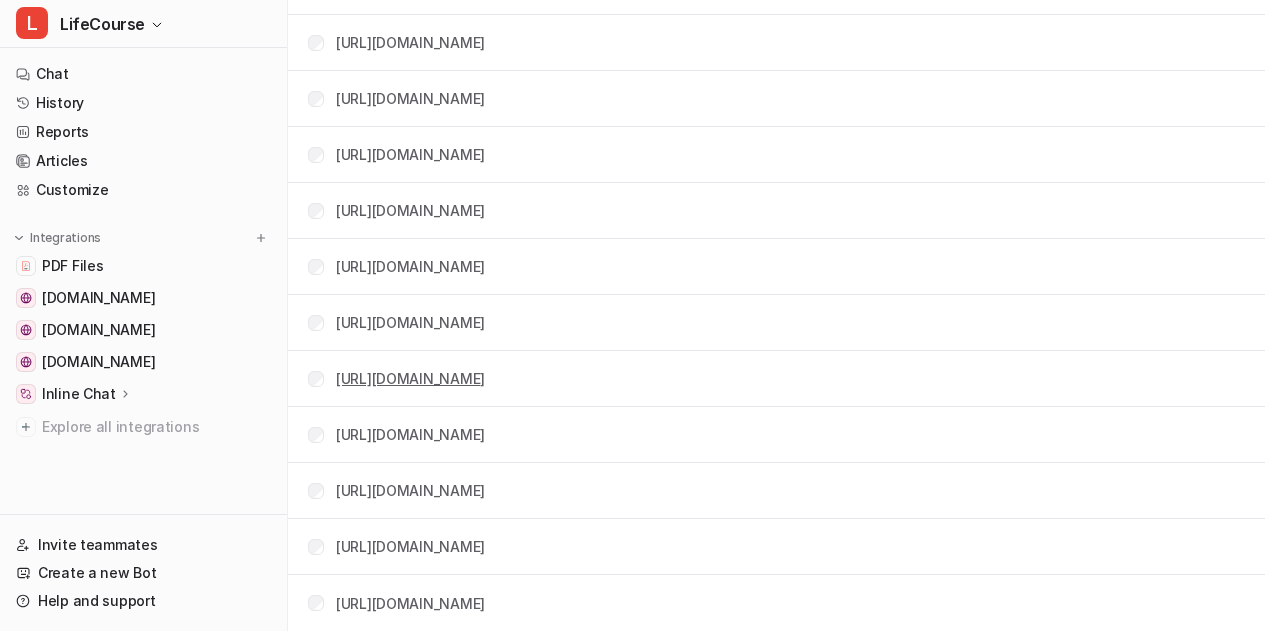 click on "https://www.lifecoursetools.com/category/personal/" at bounding box center [410, 378] 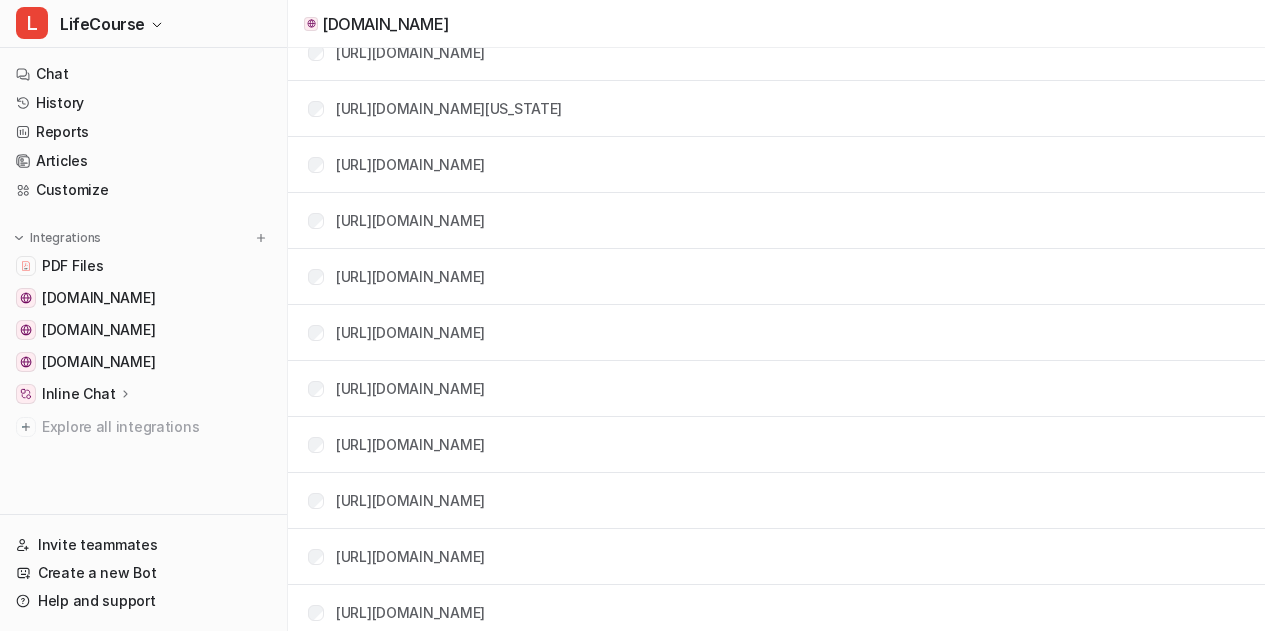 scroll, scrollTop: 0, scrollLeft: 0, axis: both 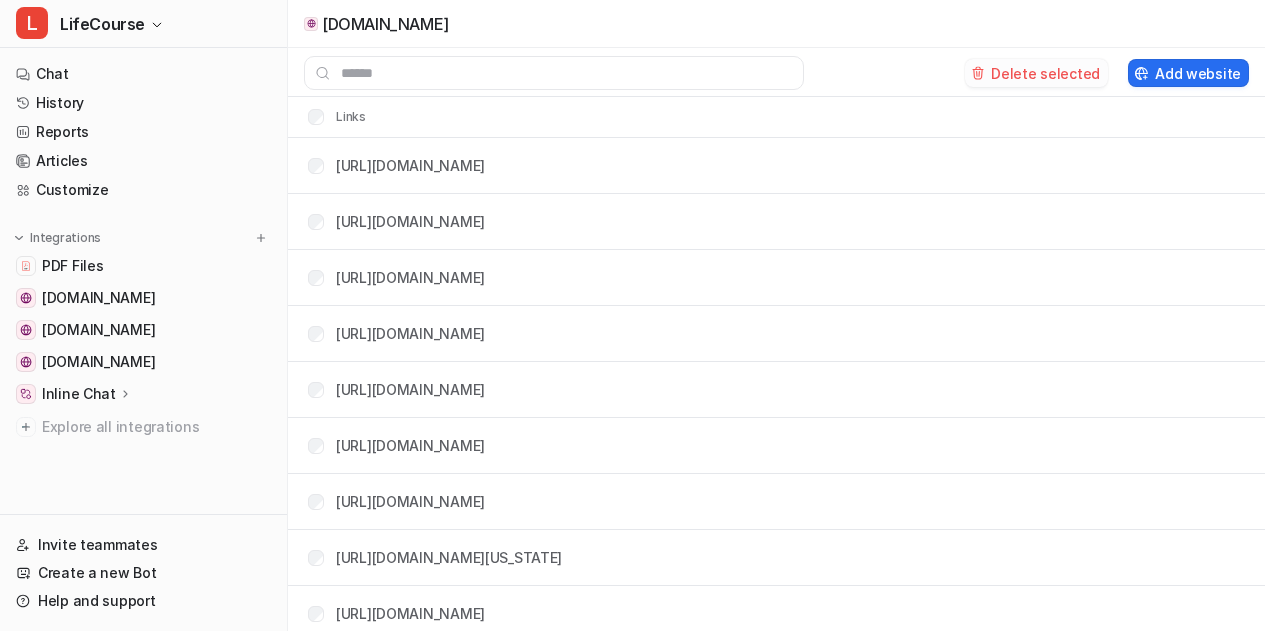 click on "Delete selected" at bounding box center [1036, 73] 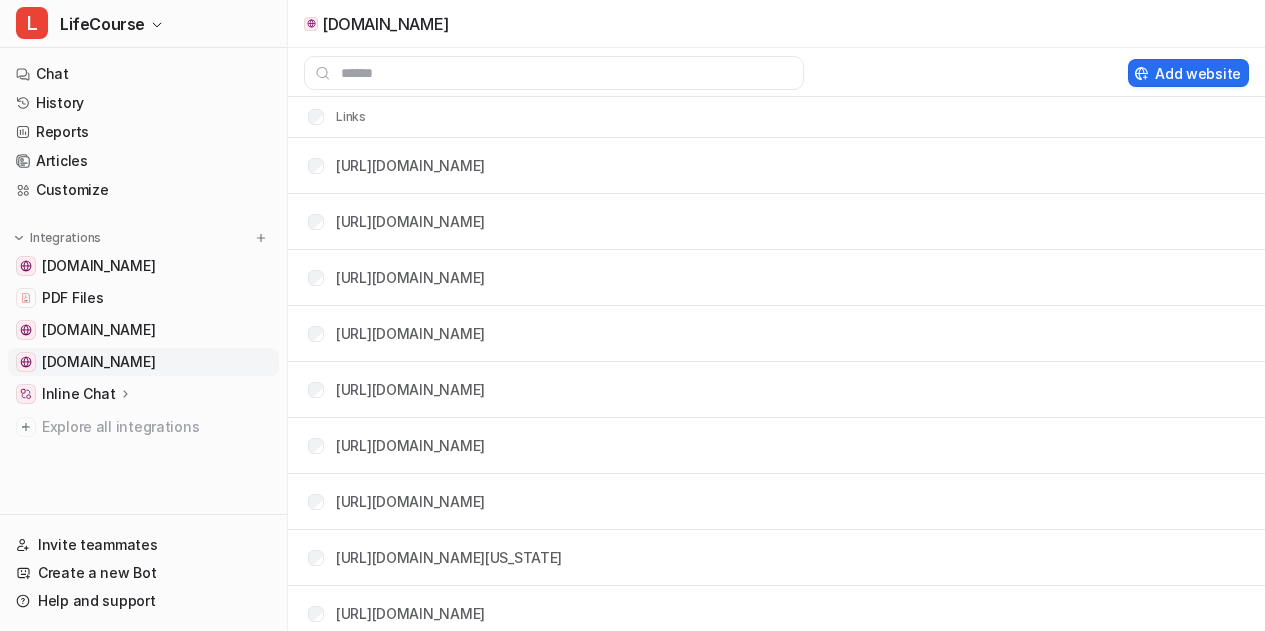 click on "[DOMAIN_NAME]" at bounding box center (98, 362) 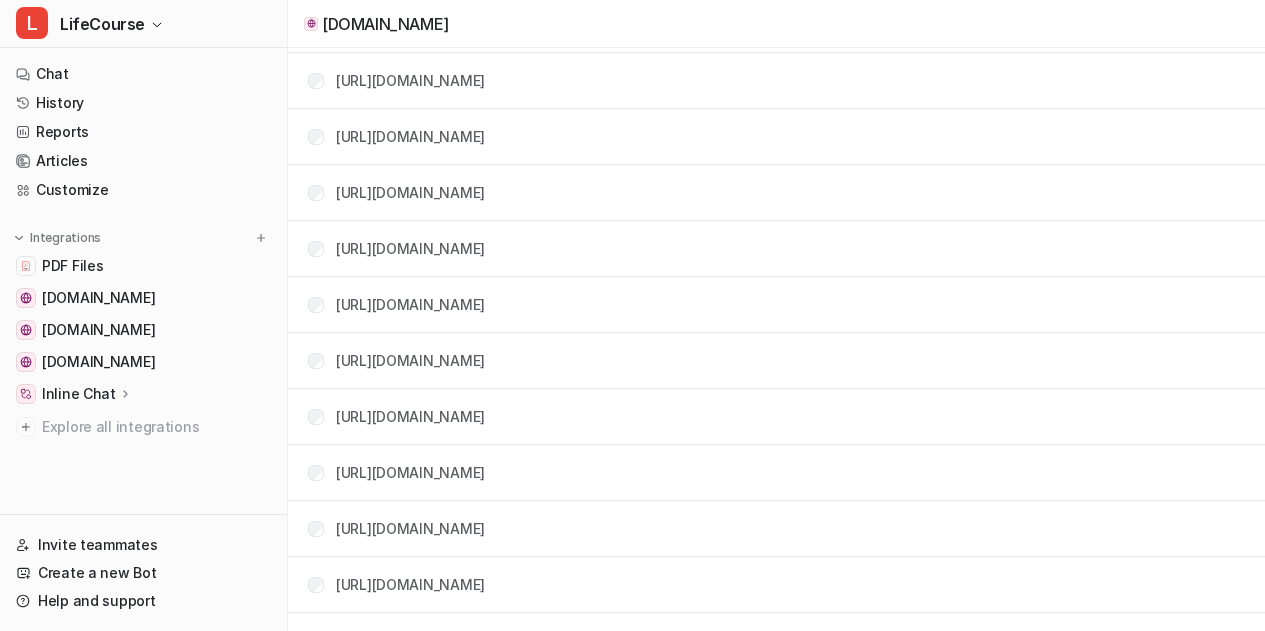 scroll, scrollTop: 320, scrollLeft: 0, axis: vertical 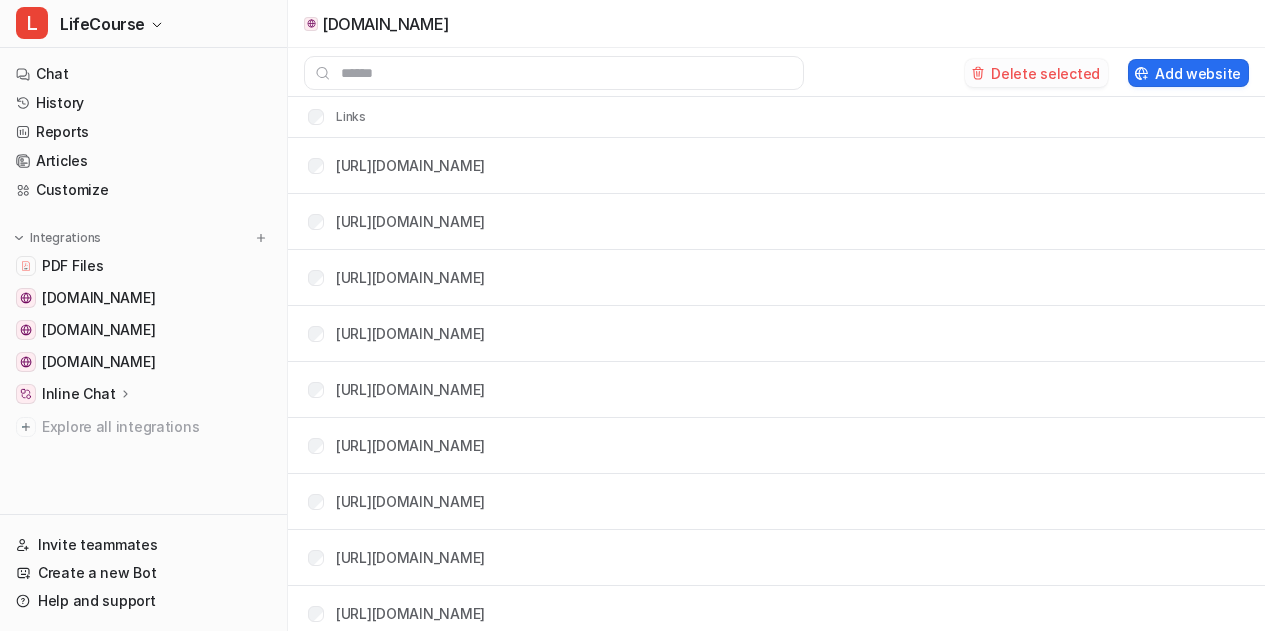 click on "Delete selected" at bounding box center (1036, 73) 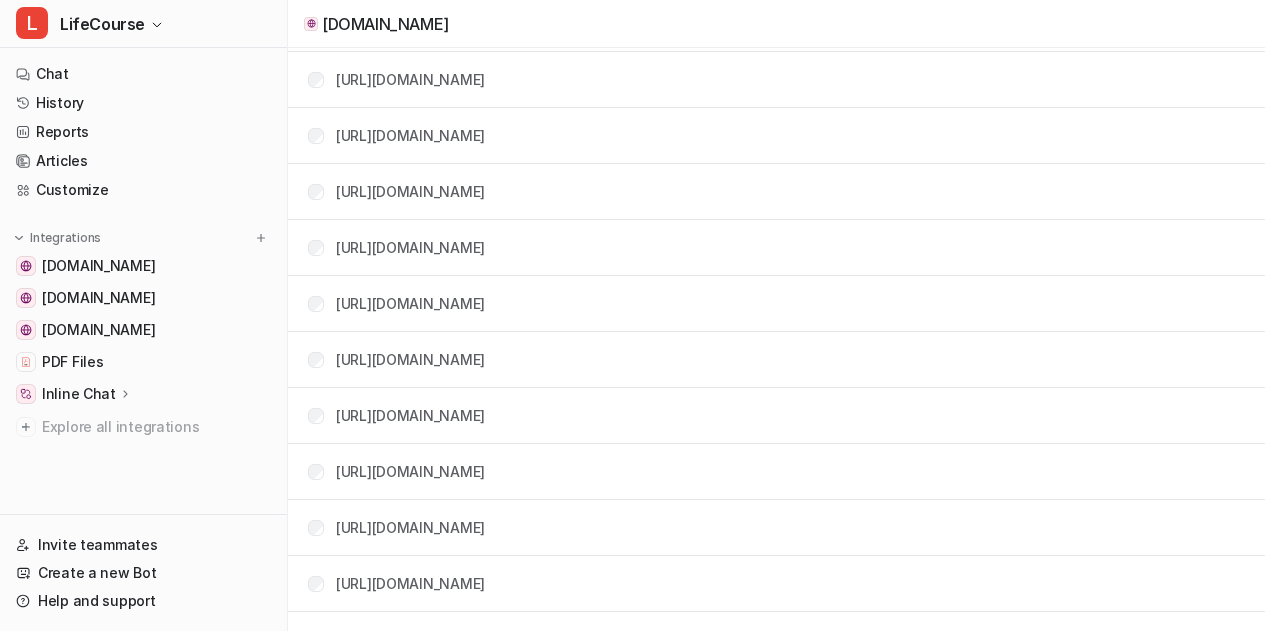 scroll, scrollTop: 403, scrollLeft: 0, axis: vertical 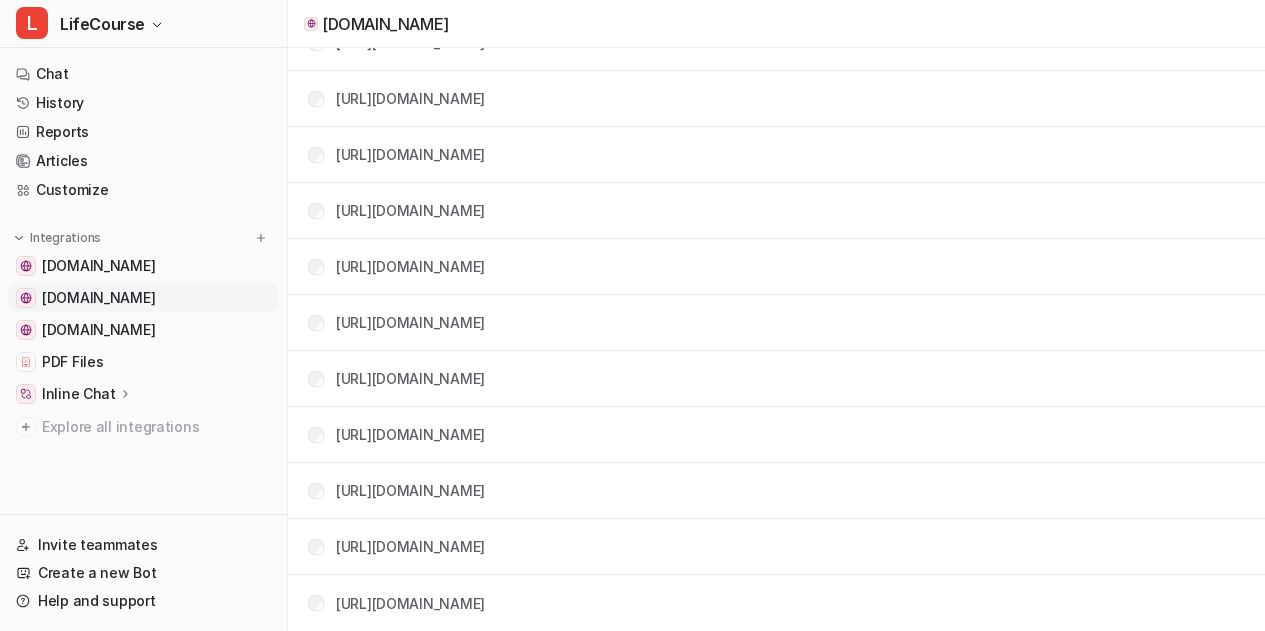 click on "[DOMAIN_NAME]" at bounding box center (98, 298) 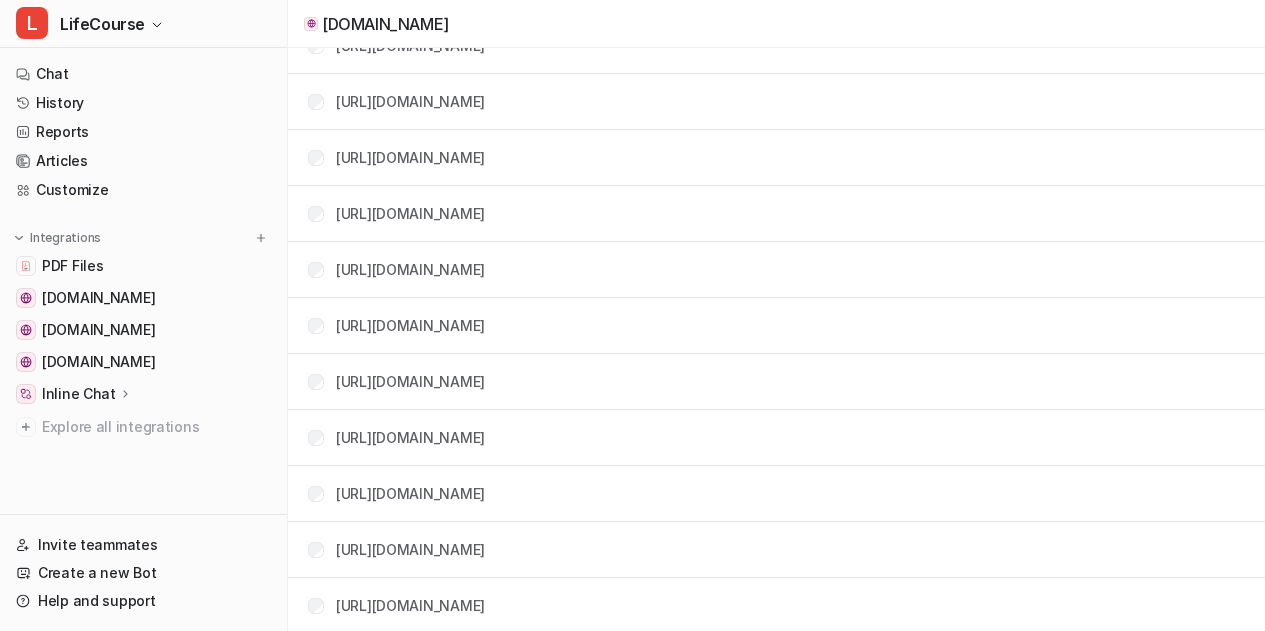 scroll, scrollTop: 291, scrollLeft: 0, axis: vertical 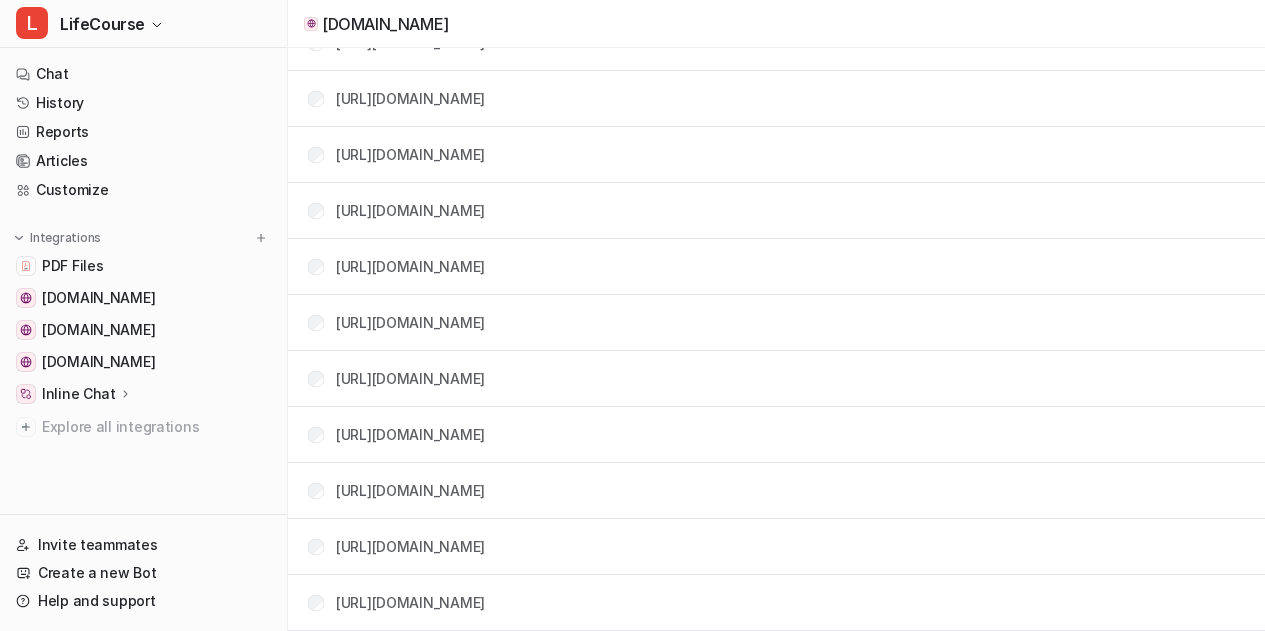 click on "https://gottransition.org/about-us/join-our-mailing-list.cfm" at bounding box center [389, 322] 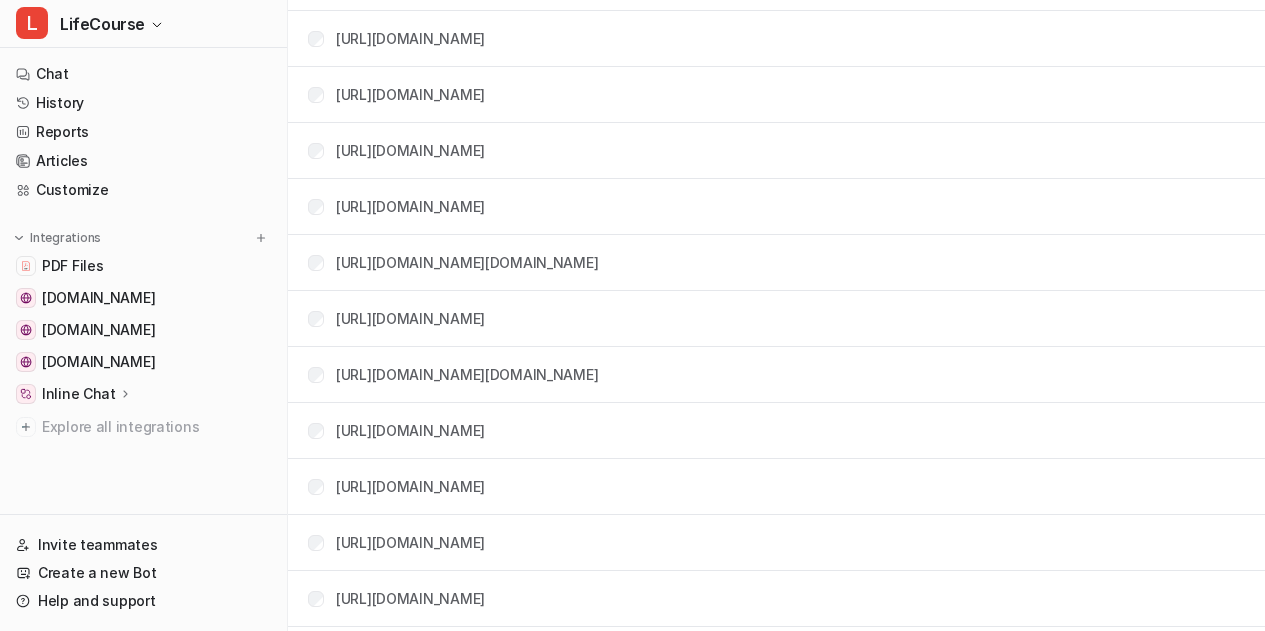 scroll, scrollTop: 1703, scrollLeft: 0, axis: vertical 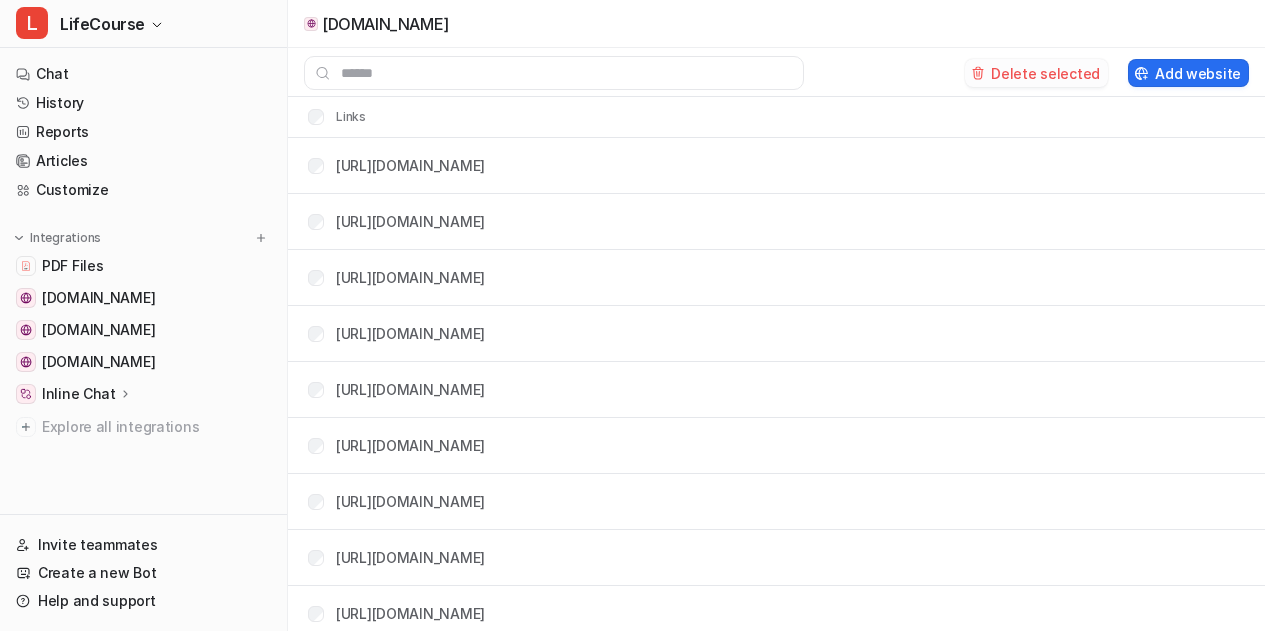 click on "Delete selected" at bounding box center [1036, 73] 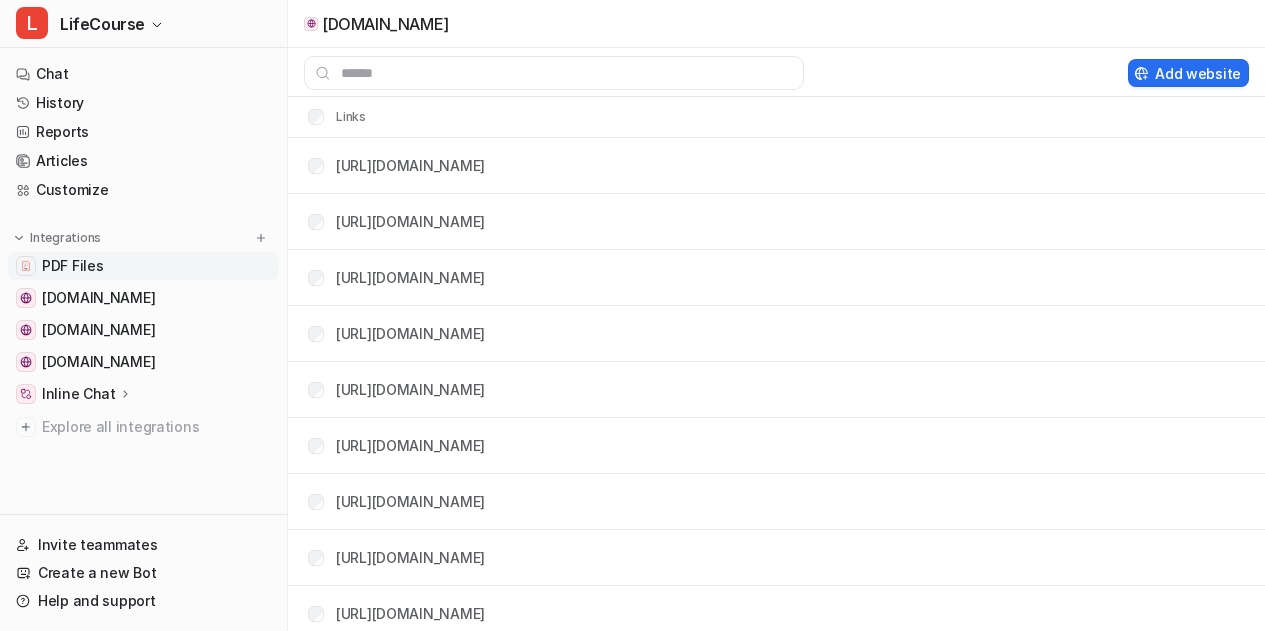 click on "PDF Files" at bounding box center (72, 266) 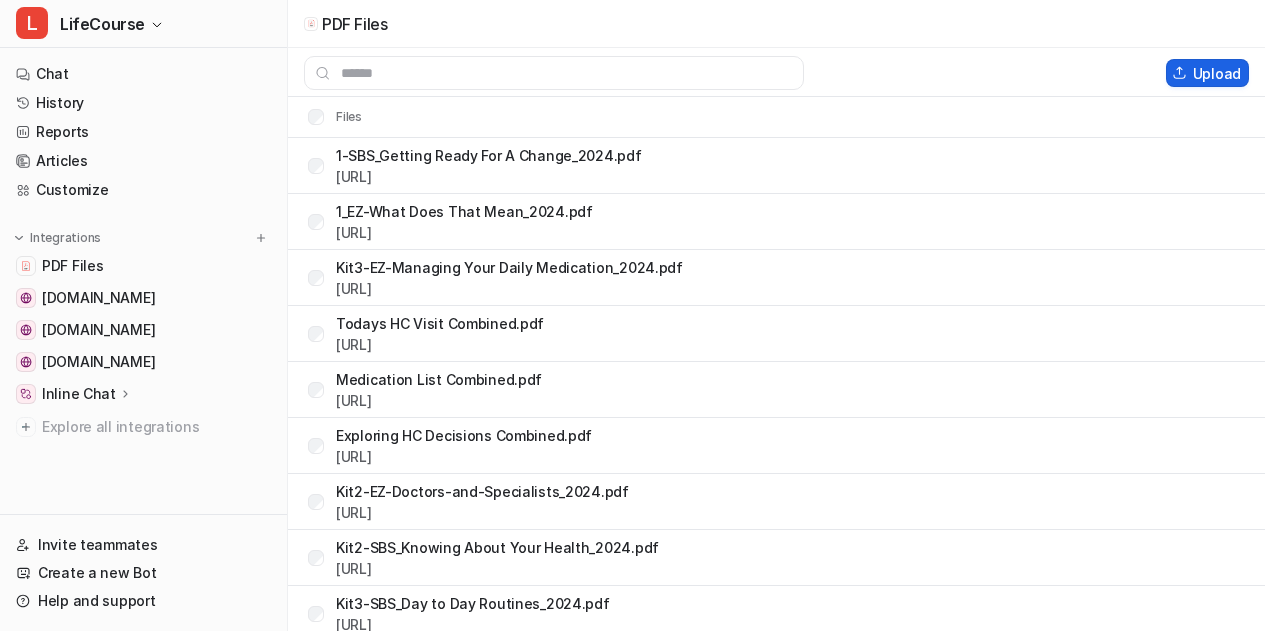 click on "Upload" at bounding box center (1207, 73) 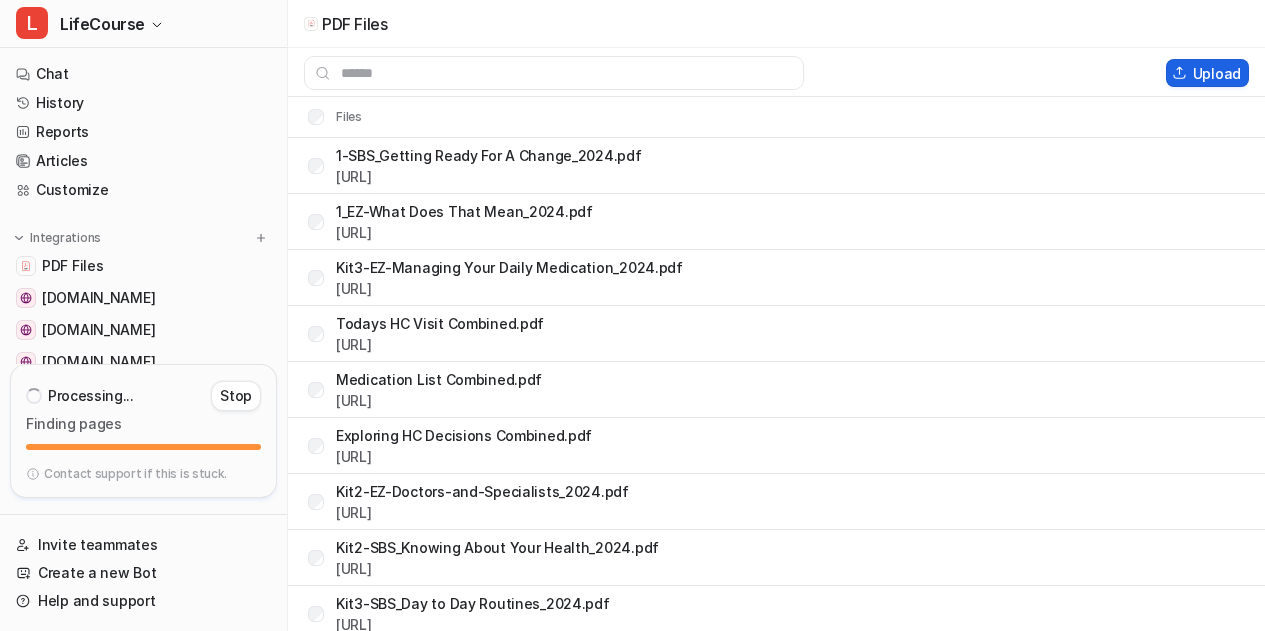 click on "Upload" at bounding box center (1207, 73) 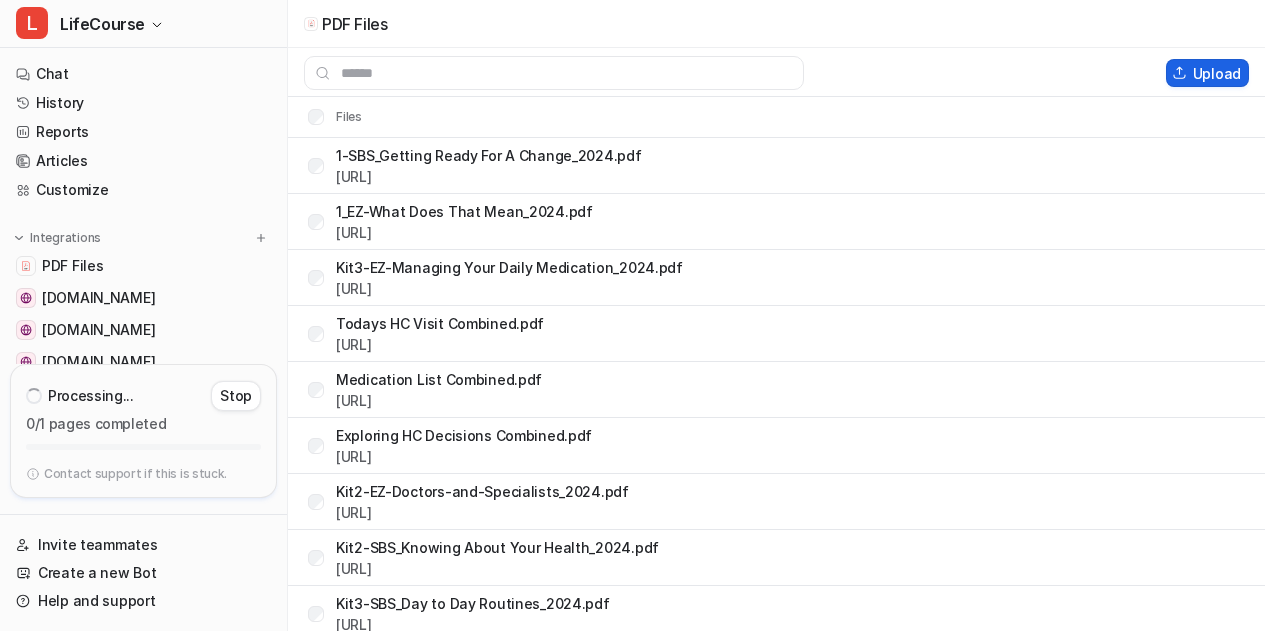 click on "Upload" at bounding box center [1207, 73] 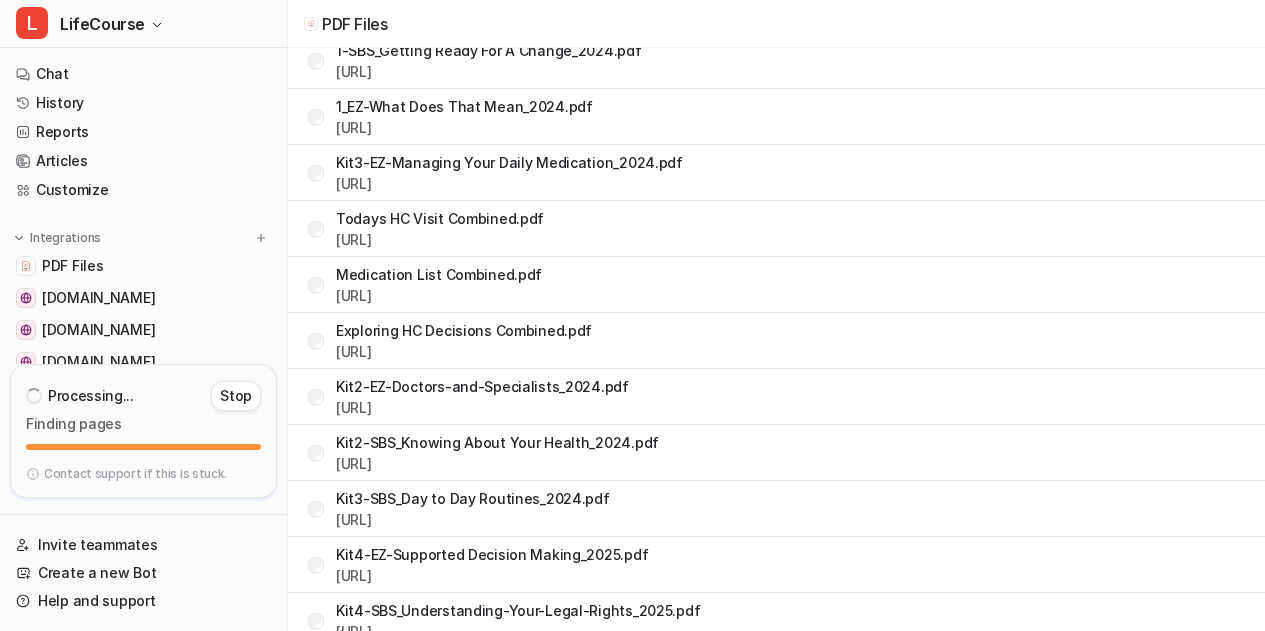 scroll, scrollTop: 0, scrollLeft: 0, axis: both 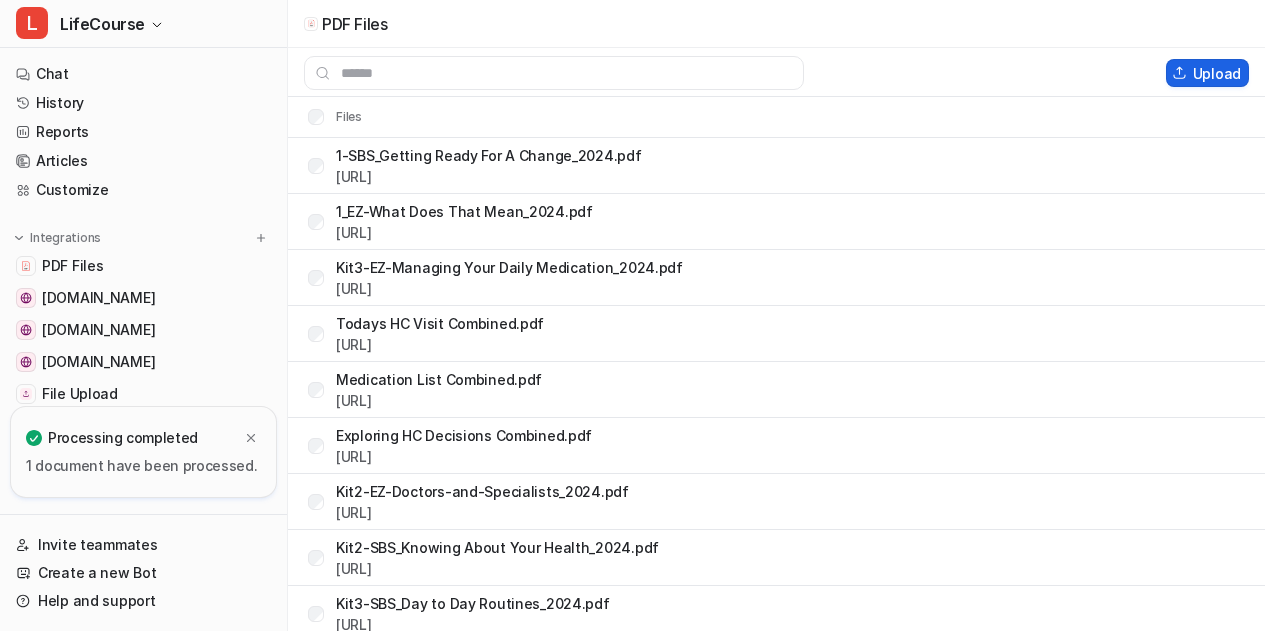 click on "Upload" at bounding box center (1207, 73) 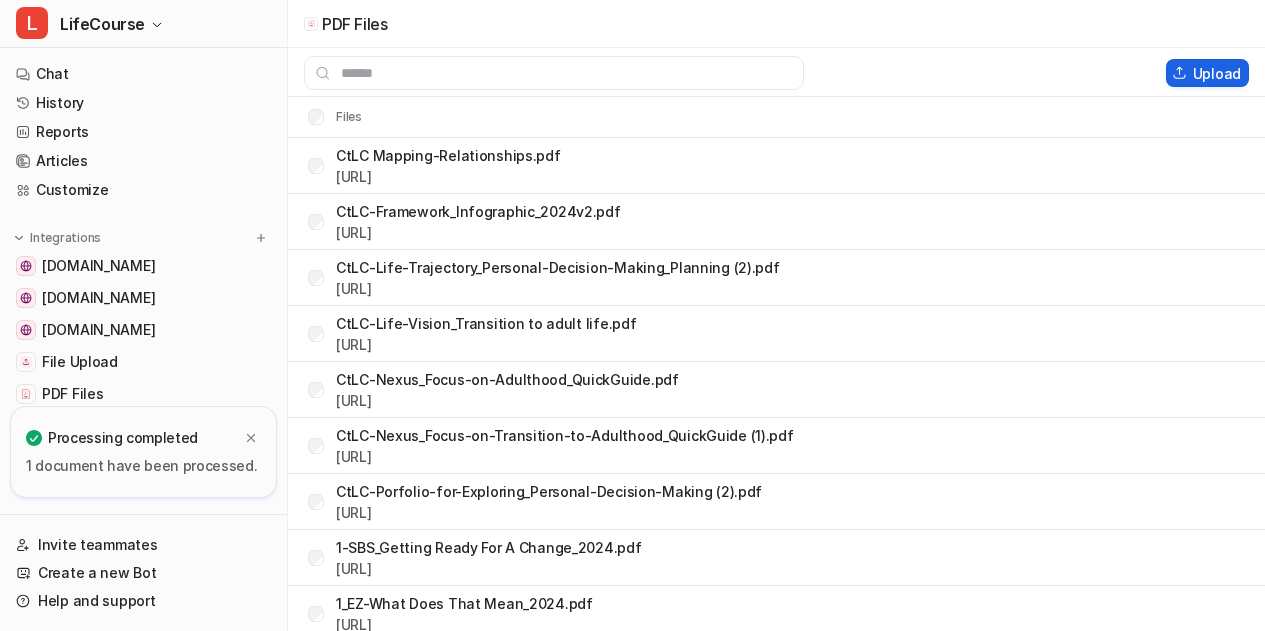 click at bounding box center [1179, 73] 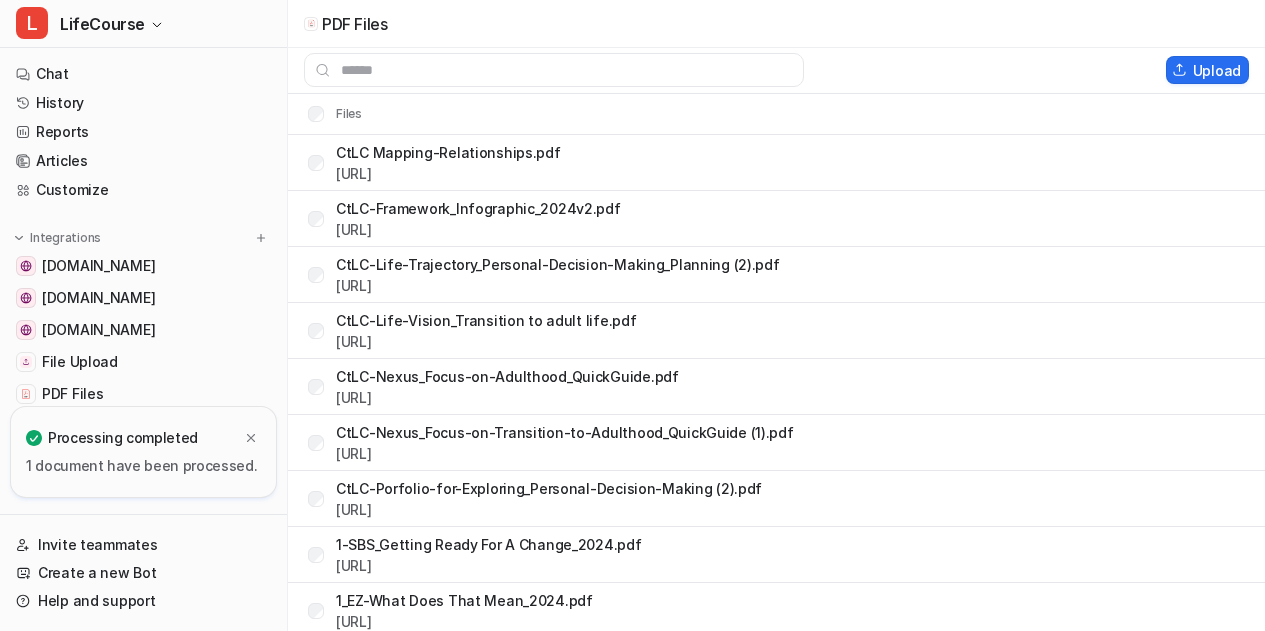 scroll, scrollTop: 0, scrollLeft: 0, axis: both 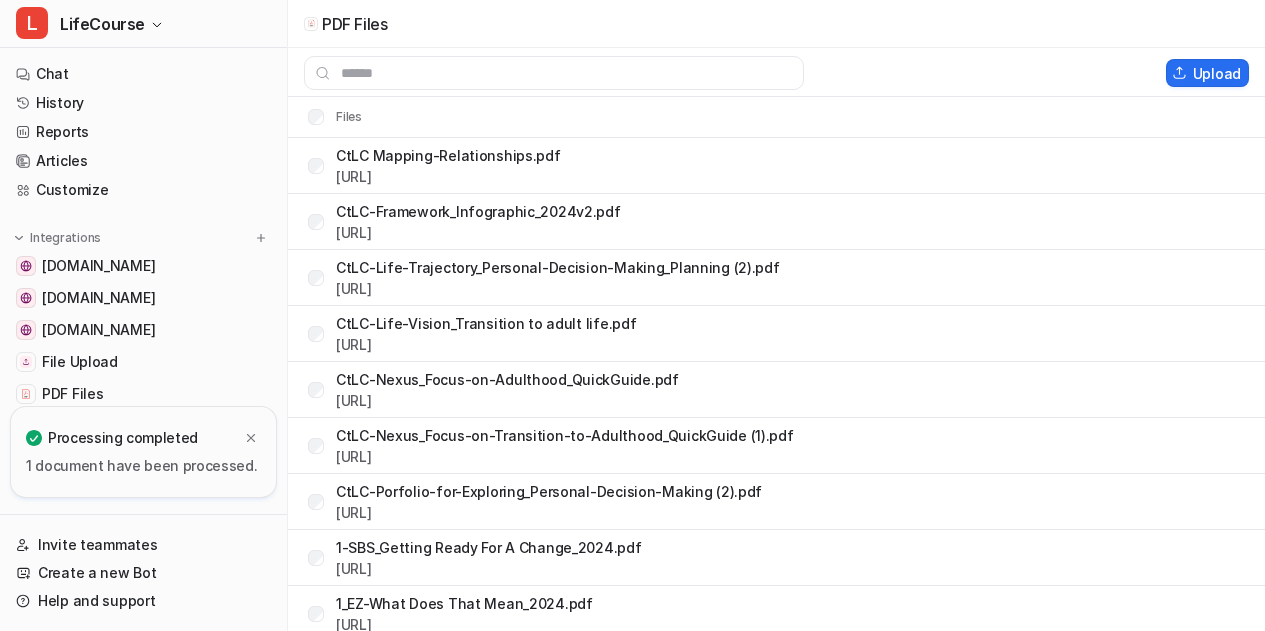type 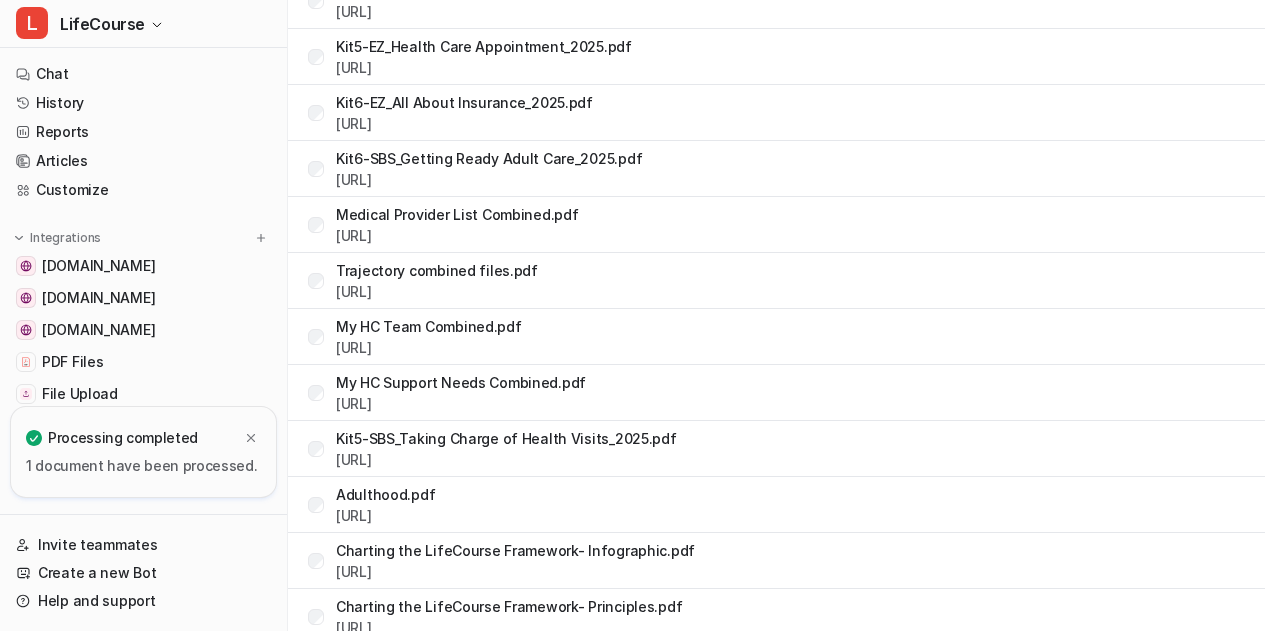 scroll, scrollTop: 0, scrollLeft: 0, axis: both 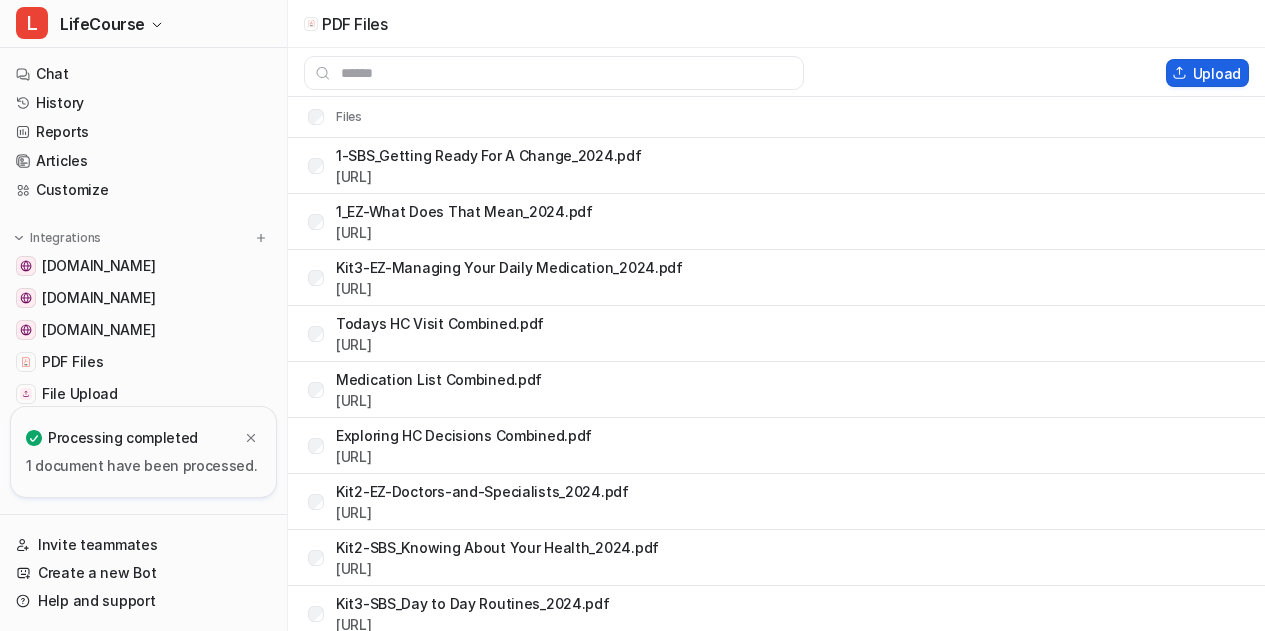 click at bounding box center [1179, 73] 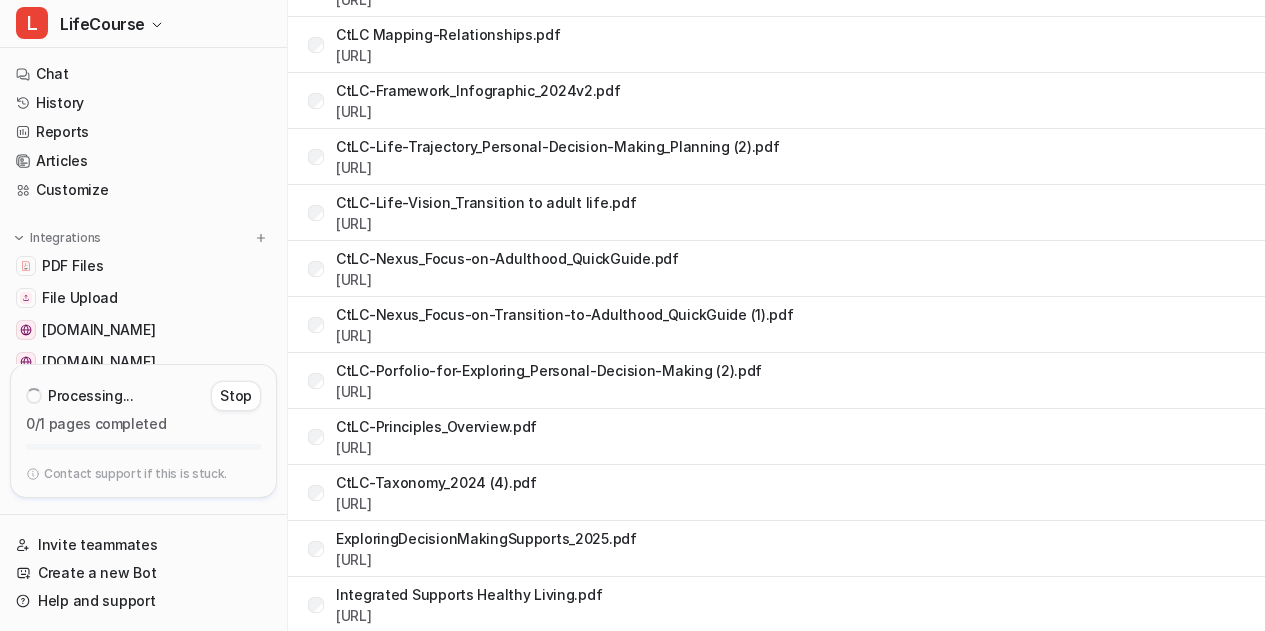 scroll, scrollTop: 1579, scrollLeft: 0, axis: vertical 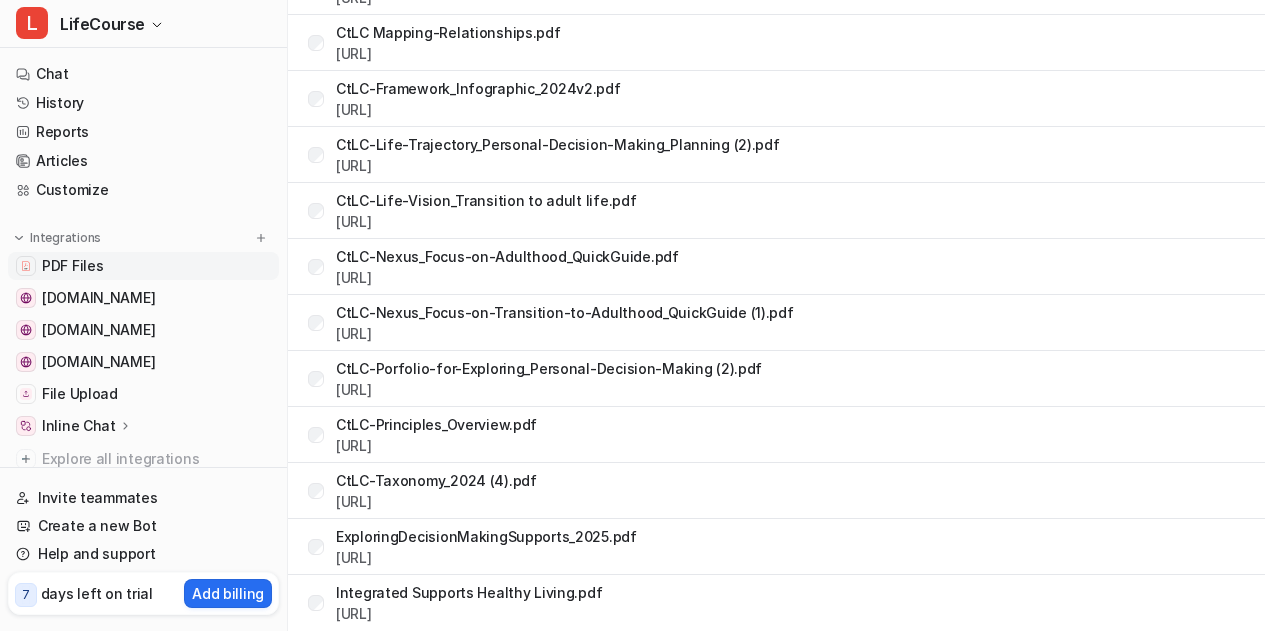 click on "PDF Files" at bounding box center [72, 266] 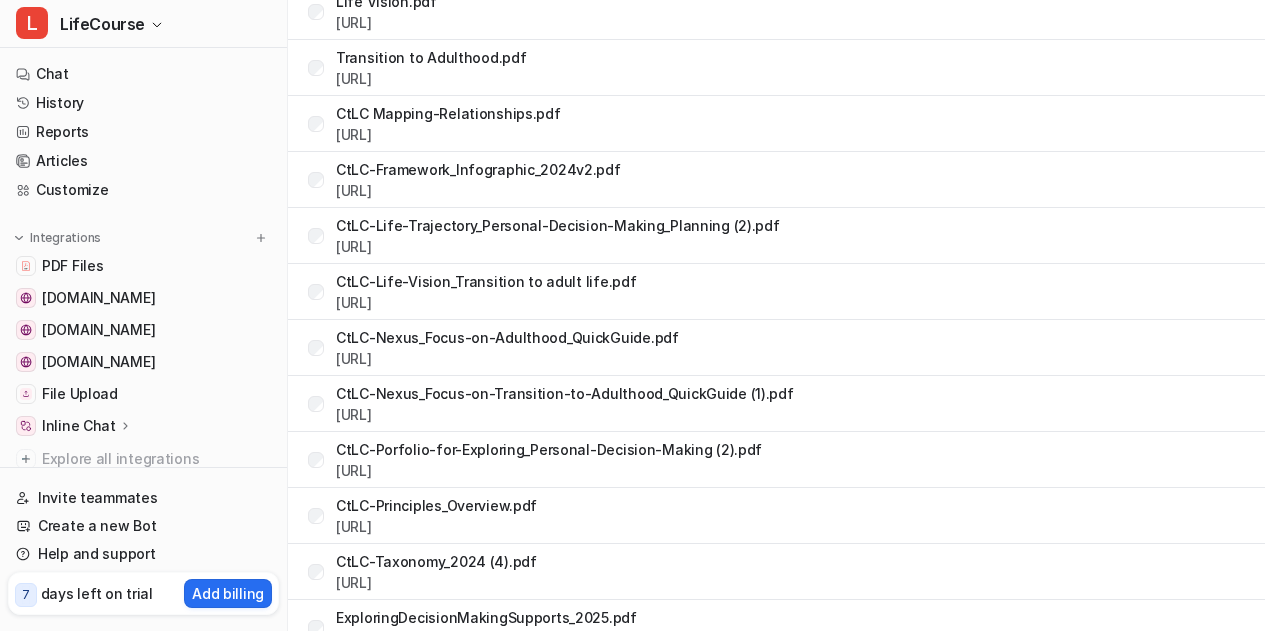 scroll, scrollTop: 1579, scrollLeft: 0, axis: vertical 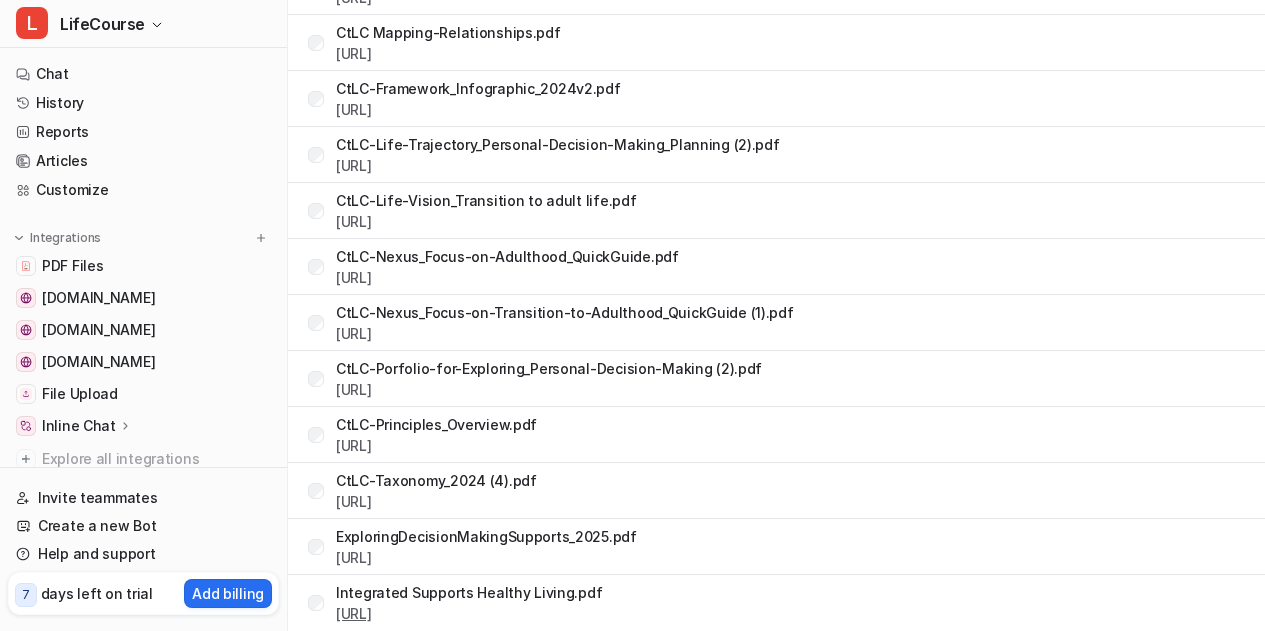 click on "[URL]" at bounding box center (354, 613) 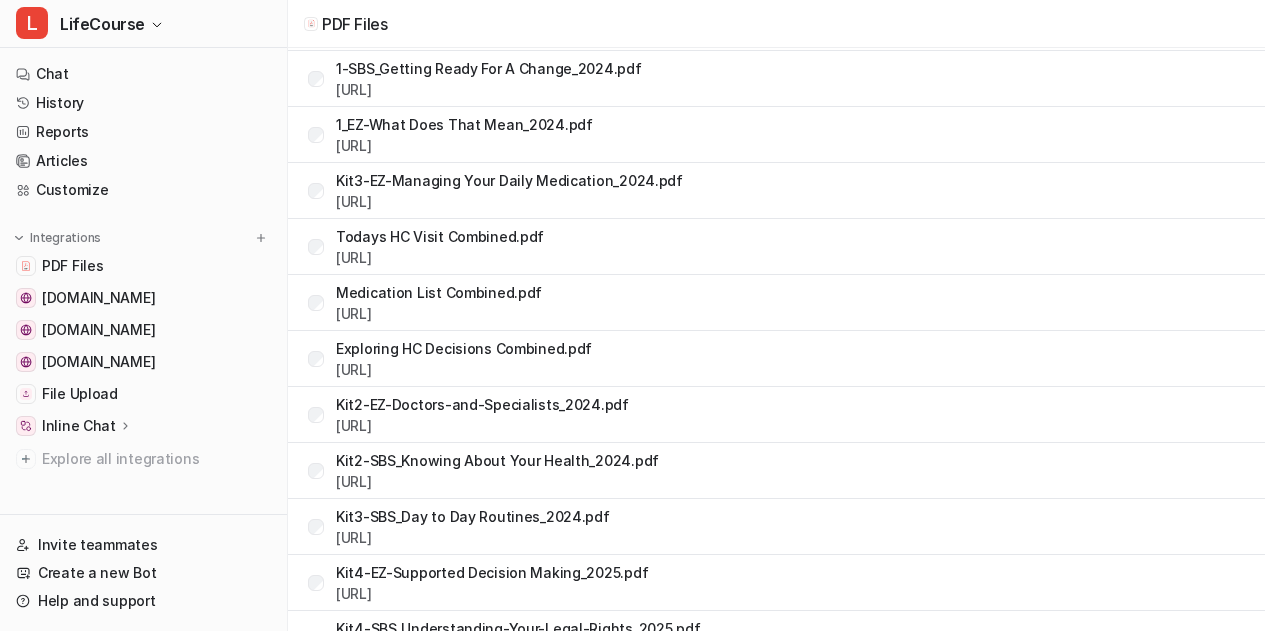 scroll, scrollTop: 0, scrollLeft: 0, axis: both 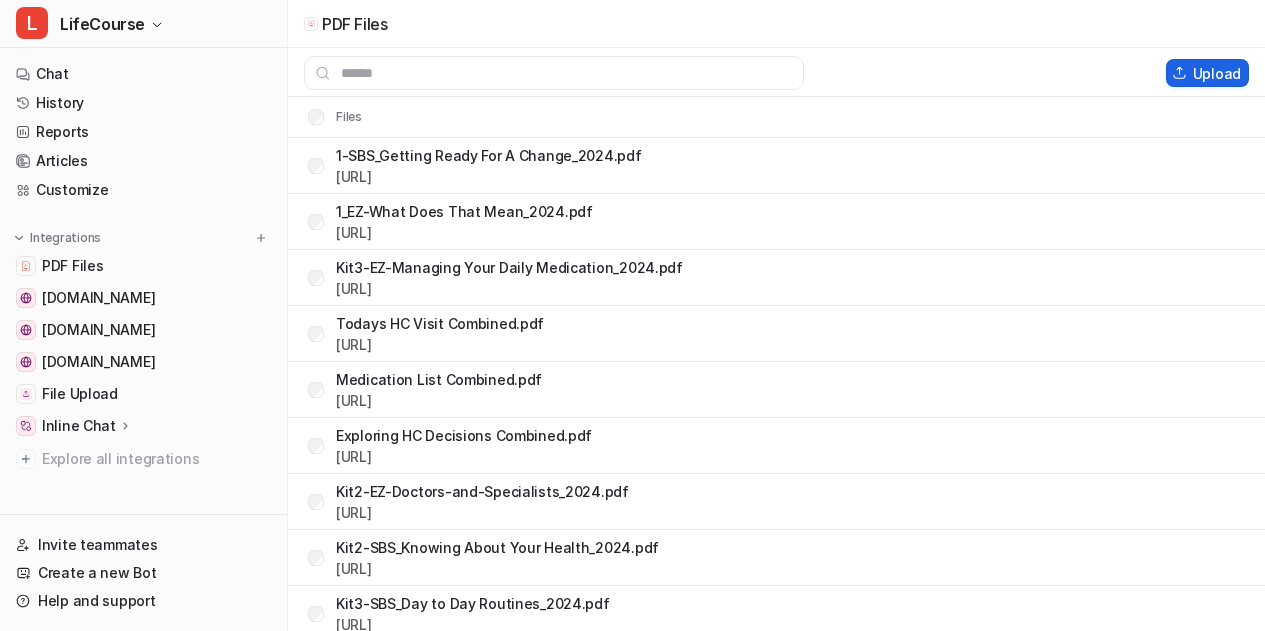 click on "Upload" at bounding box center [1207, 73] 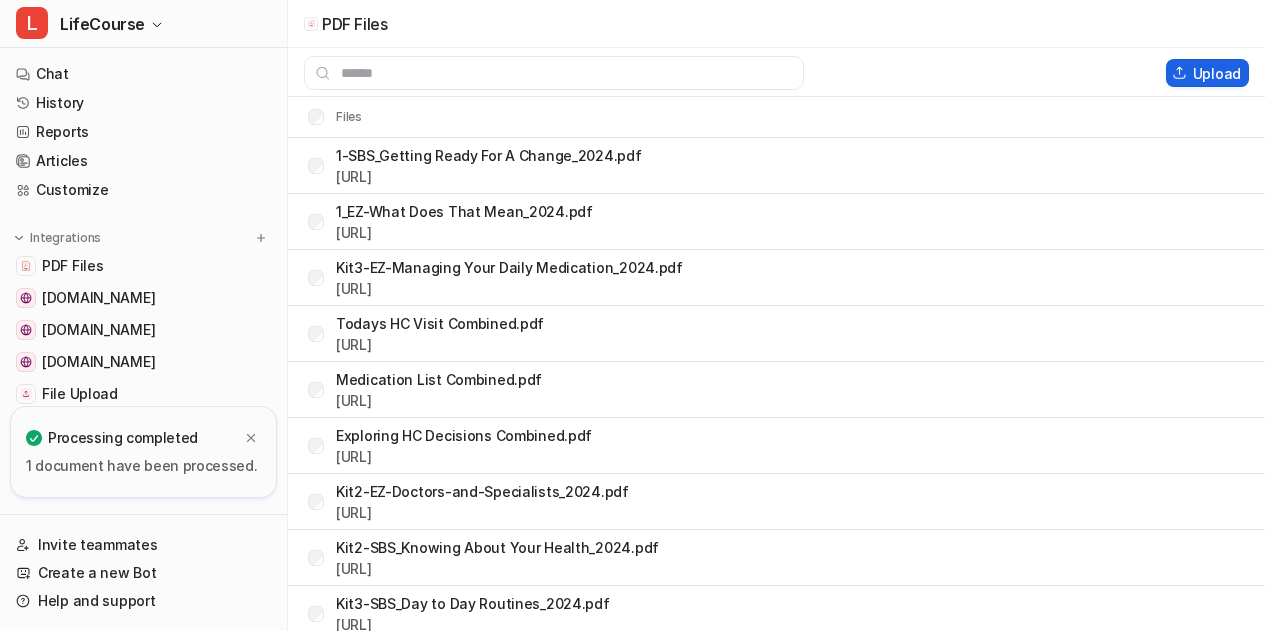 click on "Upload" at bounding box center (1207, 73) 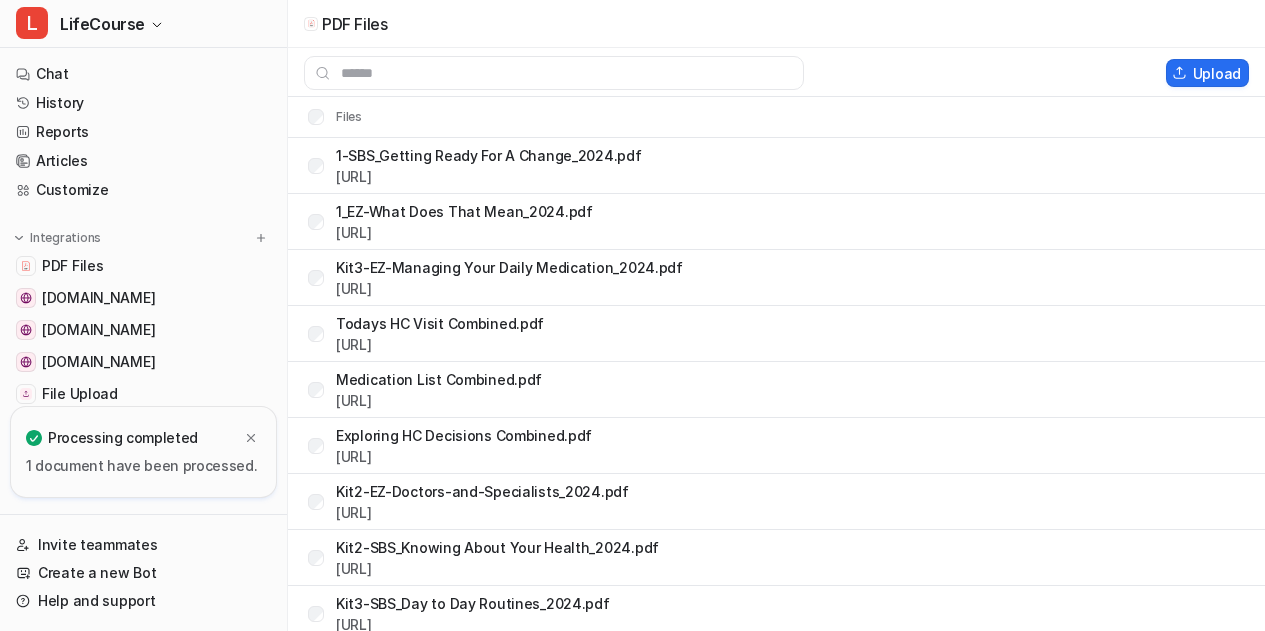 click on "Upload" at bounding box center [776, 73] 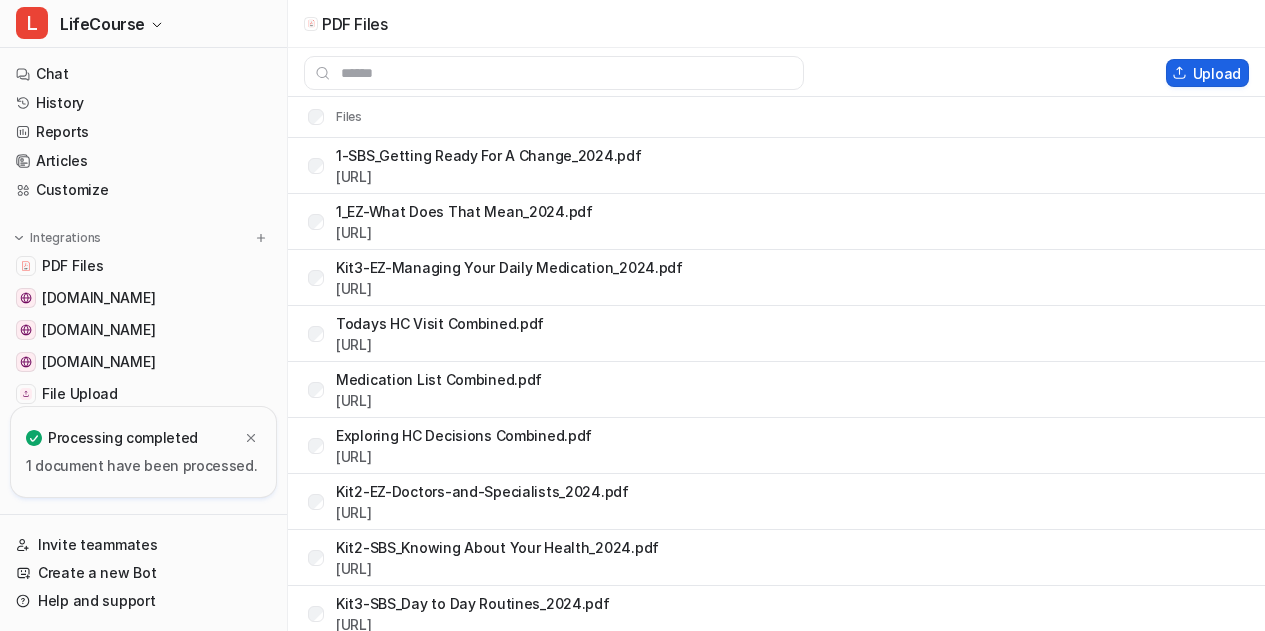 click on "Upload" at bounding box center (1207, 73) 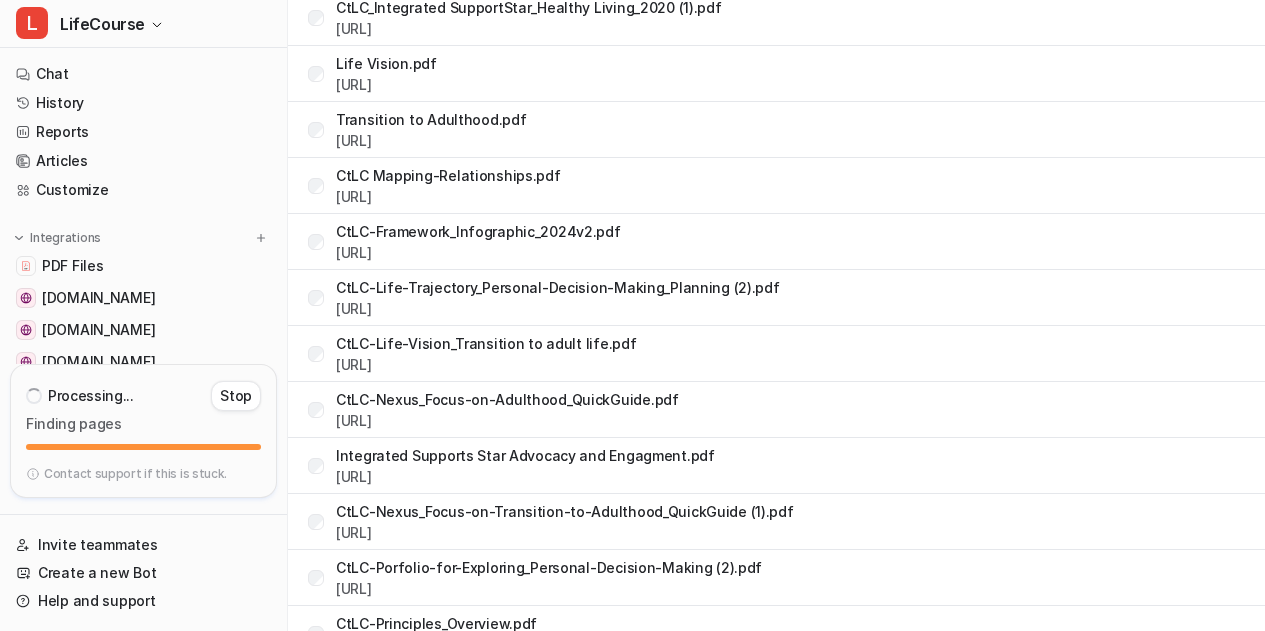 scroll, scrollTop: 1803, scrollLeft: 0, axis: vertical 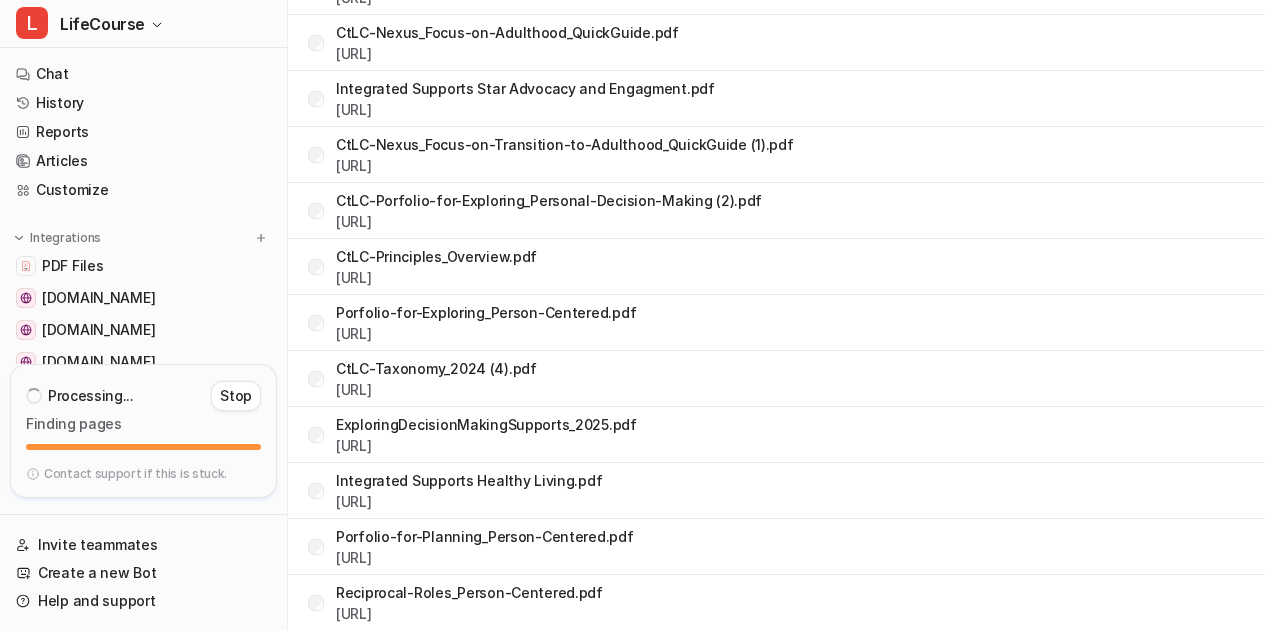 type 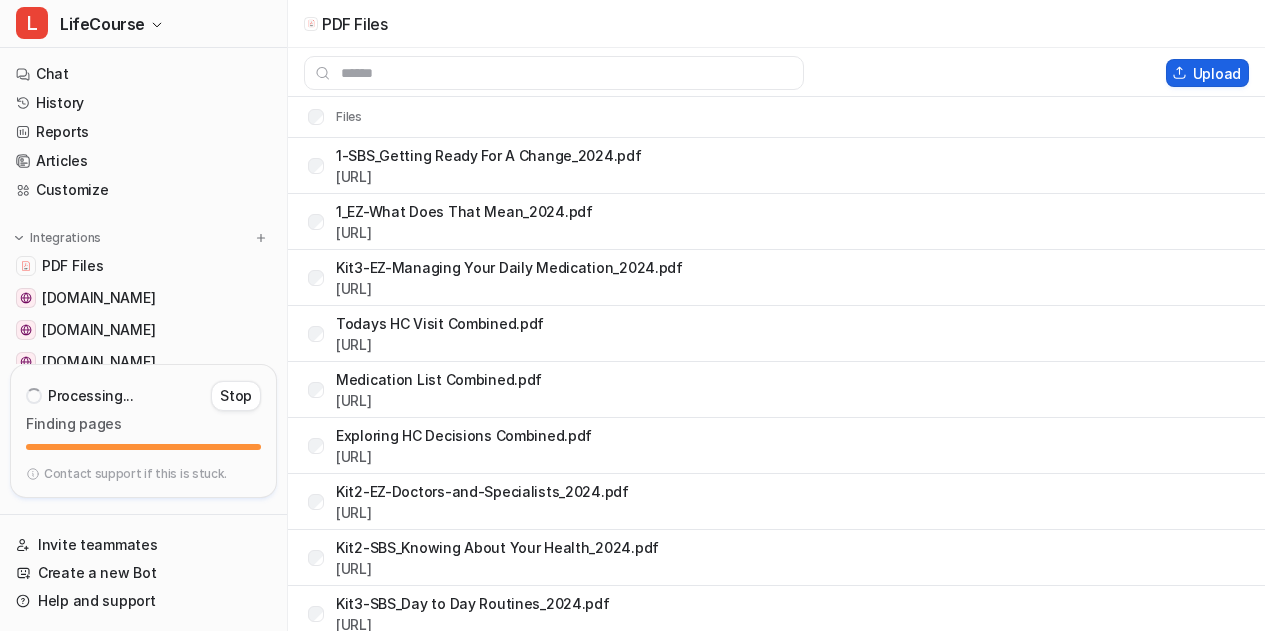 click on "Upload" at bounding box center [1207, 73] 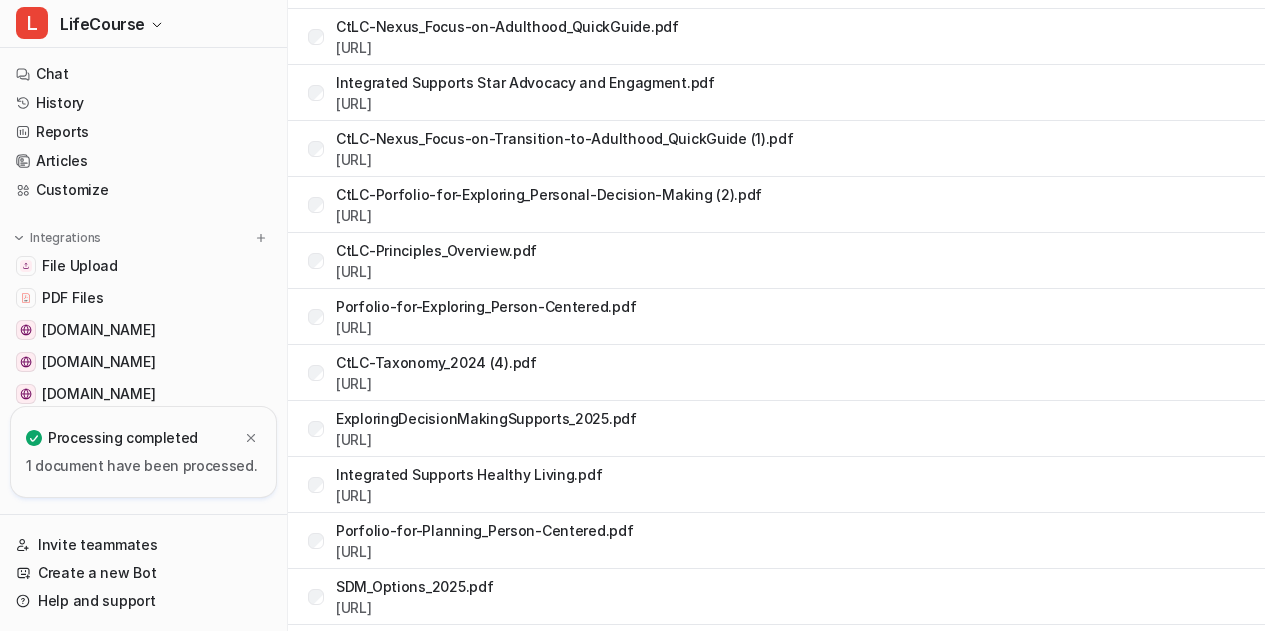 scroll, scrollTop: 1915, scrollLeft: 0, axis: vertical 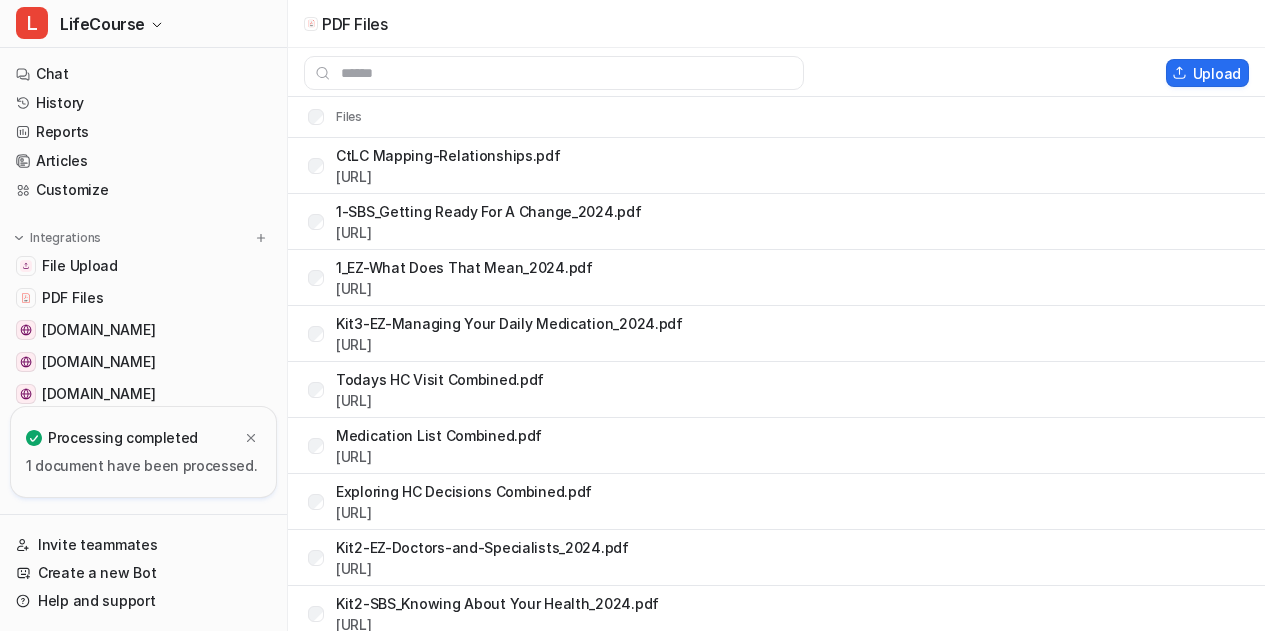 click on "CtLC Mapping-Relationships.pdf https://dashboard.eesel.ai/.../CtLC%20Mapping-Relationships.pdf 1-SBS_Getting Ready For A Change_2024.pdf https://dashboard.eesel.ai/.../1-SBS_Getting%20Ready%20For%20A%20Change_2024.pdf 1_EZ-What Does That Mean_2024.pdf https://dashboard.eesel.ai/.../1_EZ-What%20Does%20That%20Mean_2024.pdf Kit3-EZ-Managing Your Daily Medication_2024.pdf https://dashboard.eesel.ai/.../Kit3-EZ-Managing%20Your%20Daily%20Medication_2024.pdf Todays HC Visit Combined.pdf https://dashboard.eesel.ai/.../Todays%20HC%20Visit%20Combined.pdf Medication List Combined.pdf https://dashboard.eesel.ai/.../Medication%20List%20Combined.pdf Exploring HC Decisions Combined.pdf https://dashboard.eesel.ai/.../Exploring%20HC%20Decisions%20Combined.pdf Kit2-EZ-Doctors-and-Specialists_2024.pdf https://dashboard.eesel.ai/.../Kit2-EZ-Doctors-and-Specialists_2024.pdf Kit2-SBS_Knowing About Your Health_2024.pdf https://dashboard.eesel.ai/.../Kit2-SBS_Knowing%20About%20Your%20Health_2024.pdf Trajectory combined files.pdf" at bounding box center [776, 1342] 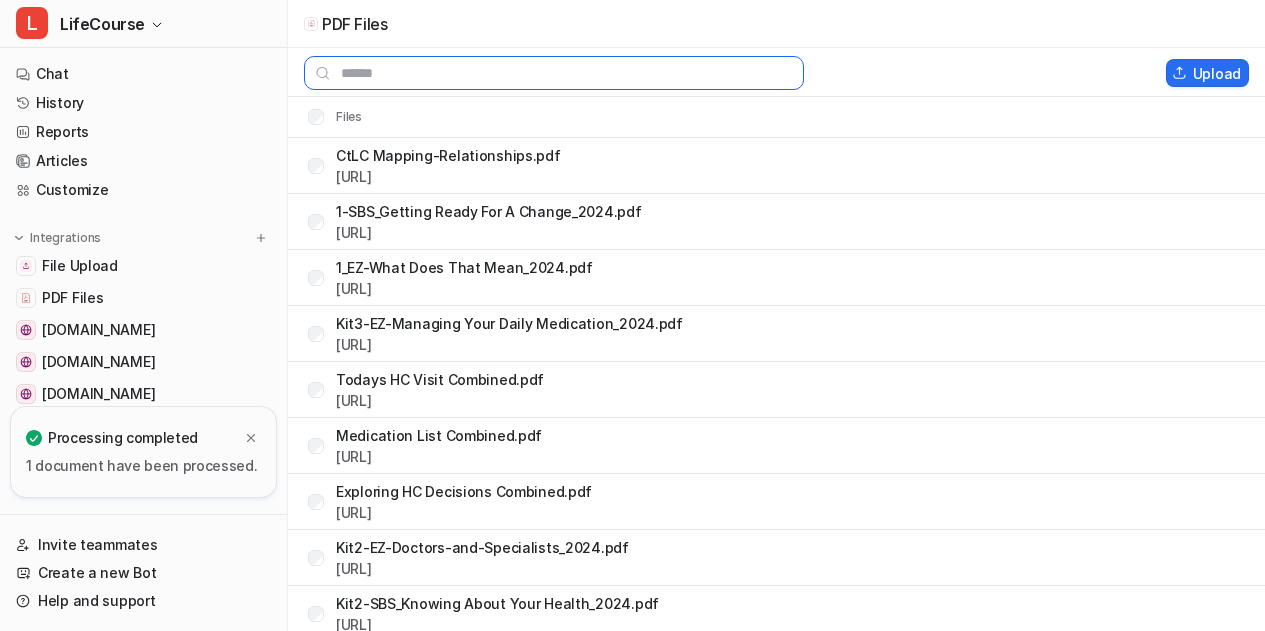 click at bounding box center [554, 73] 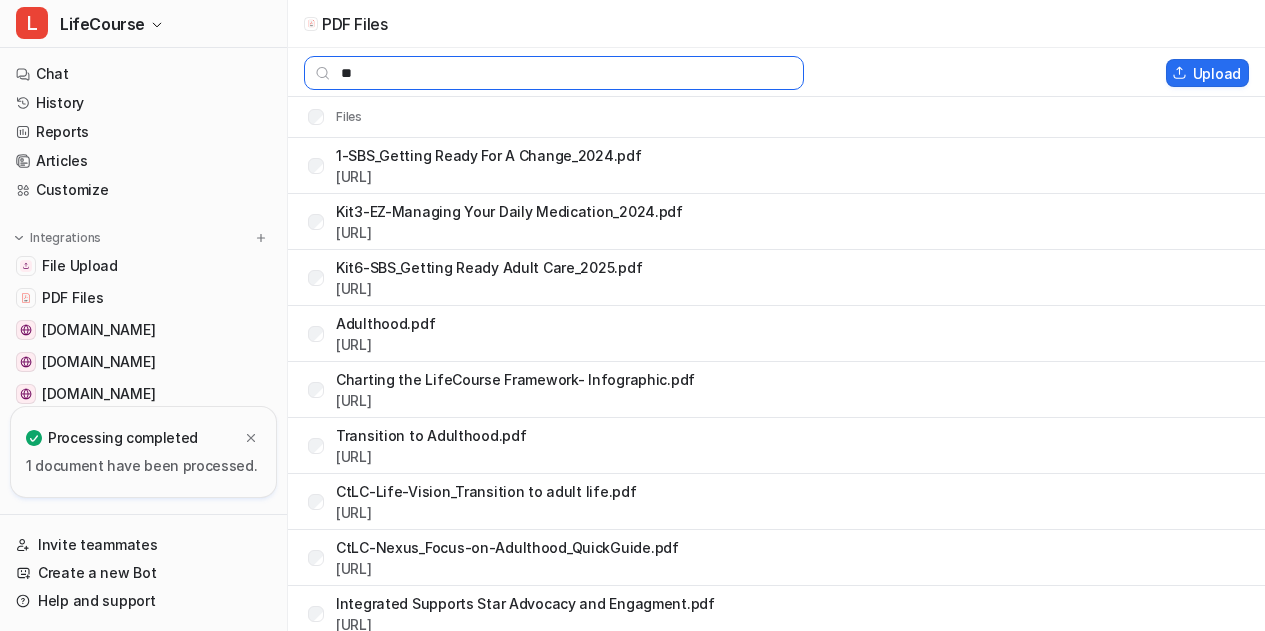 type on "*" 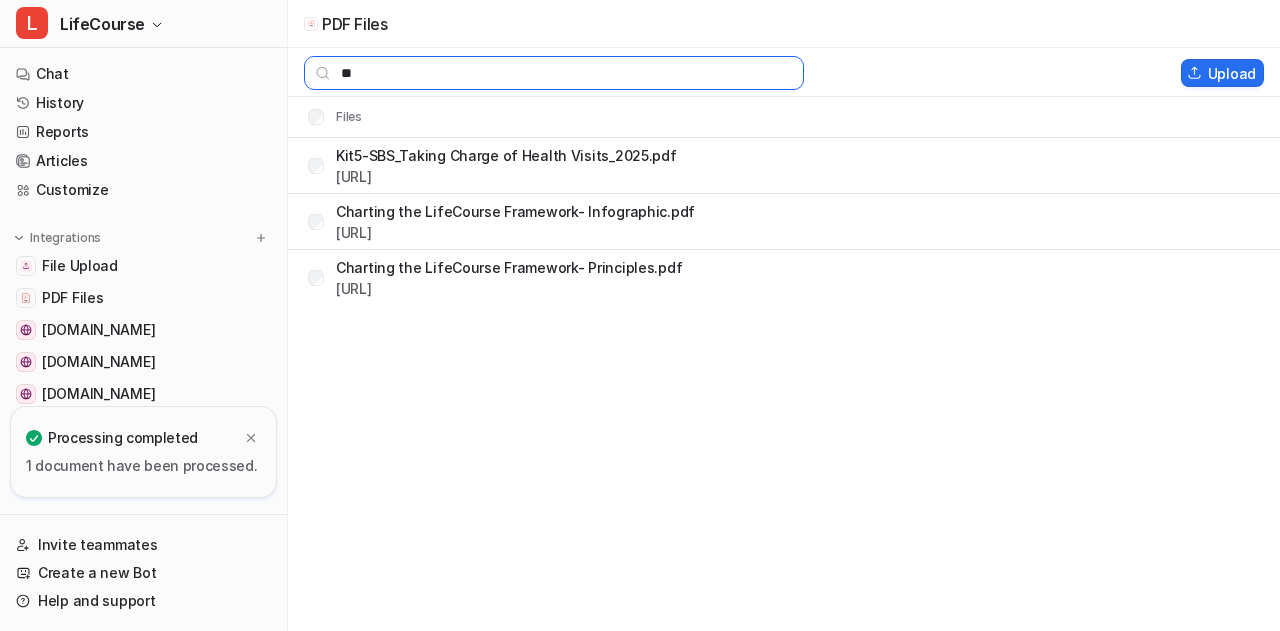 type on "*" 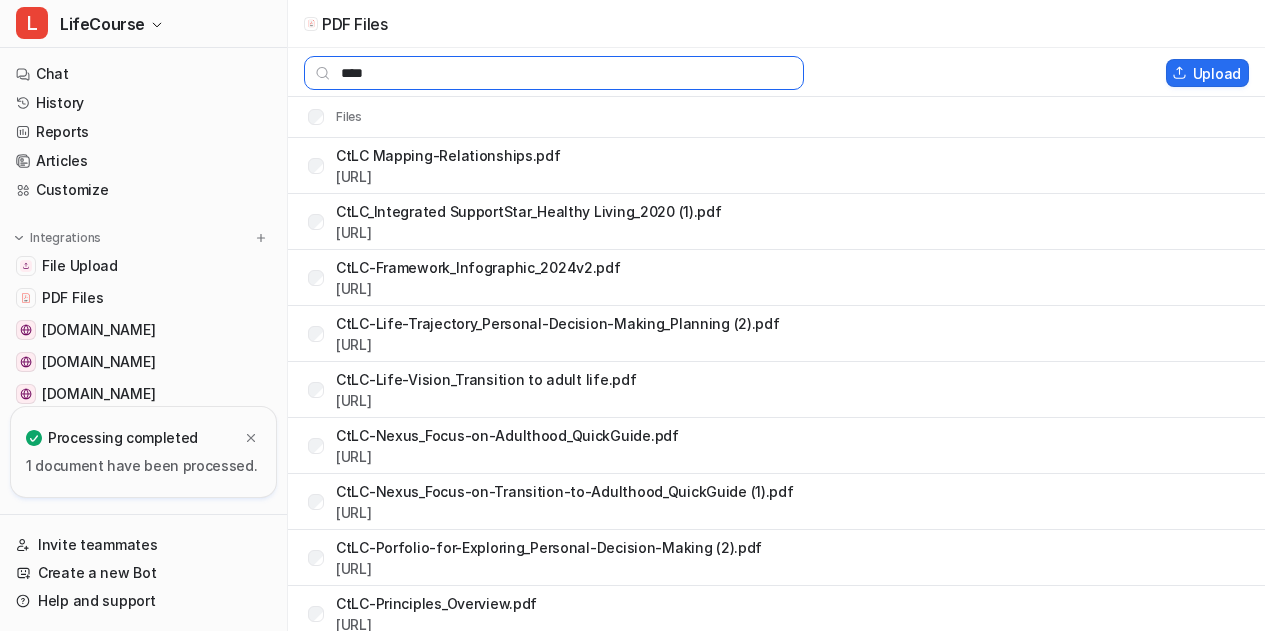 type on "****" 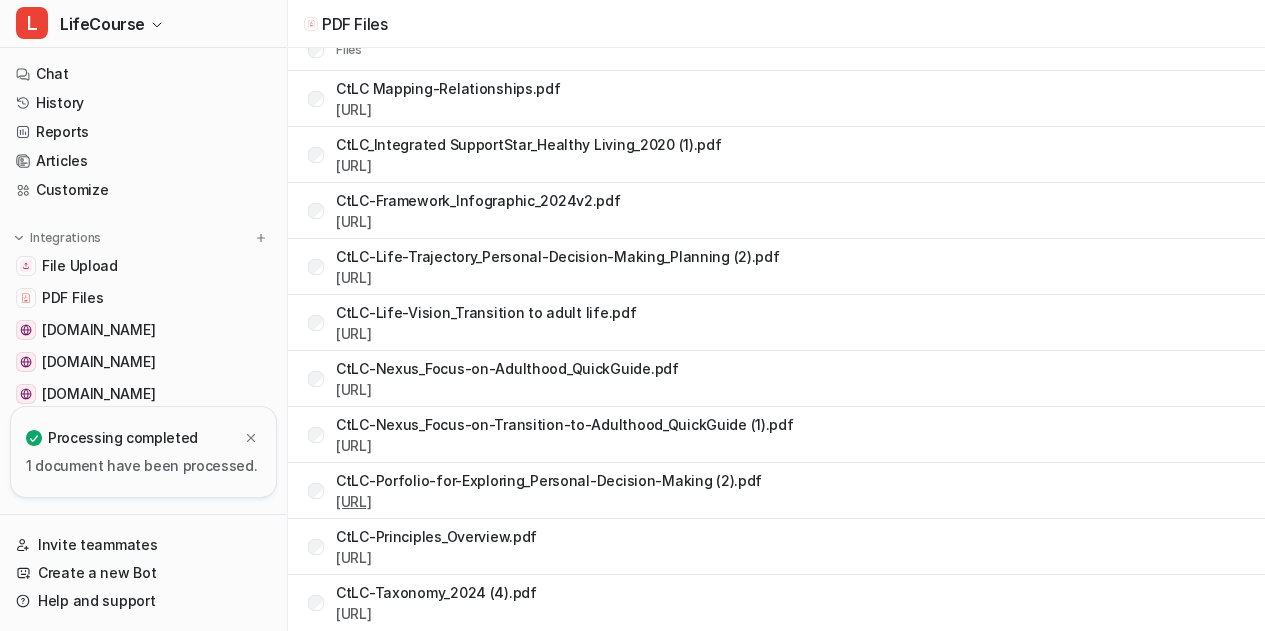 scroll, scrollTop: 0, scrollLeft: 0, axis: both 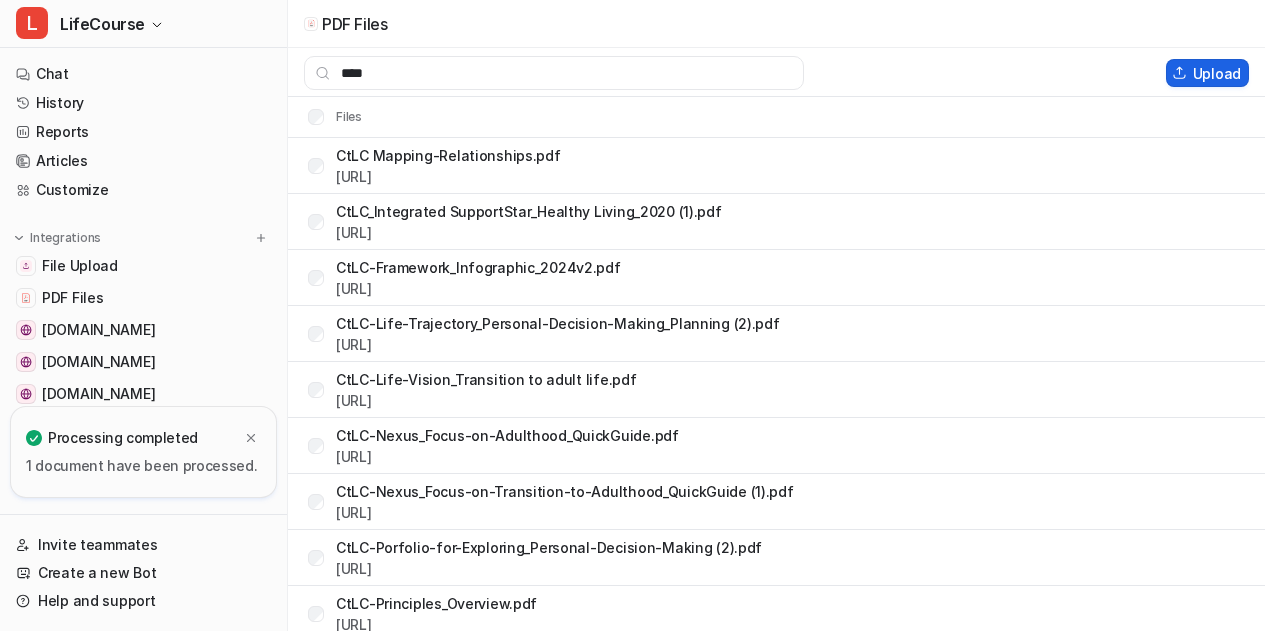 click on "Upload" at bounding box center [1207, 73] 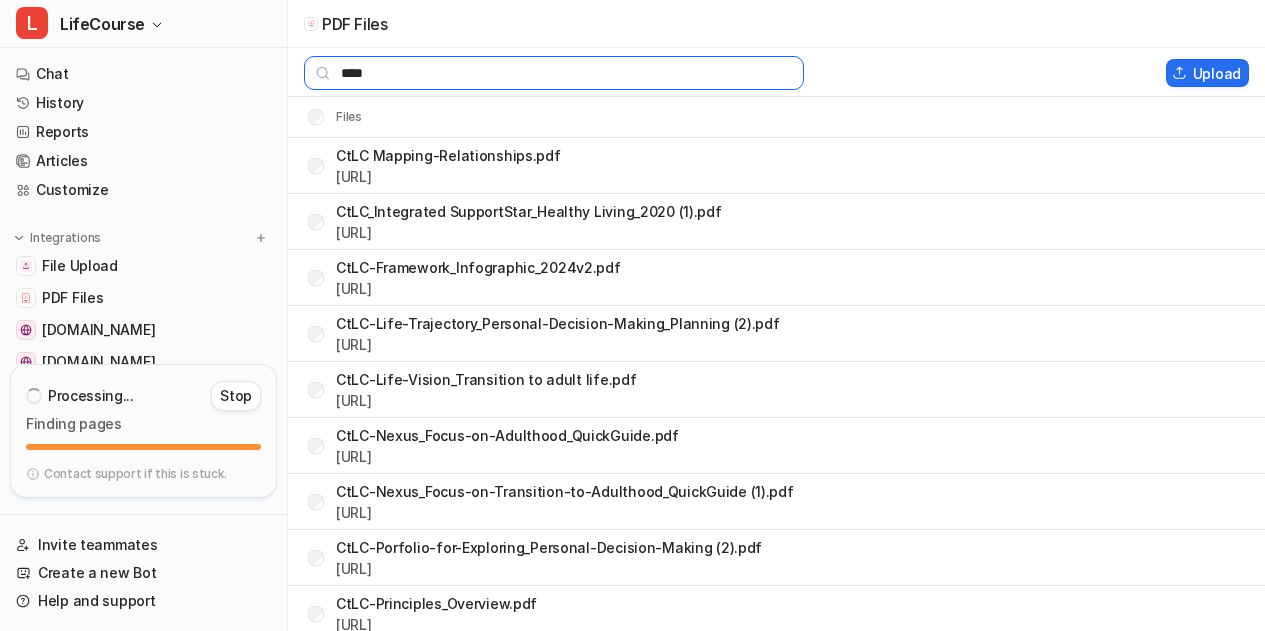 click on "****" at bounding box center [554, 73] 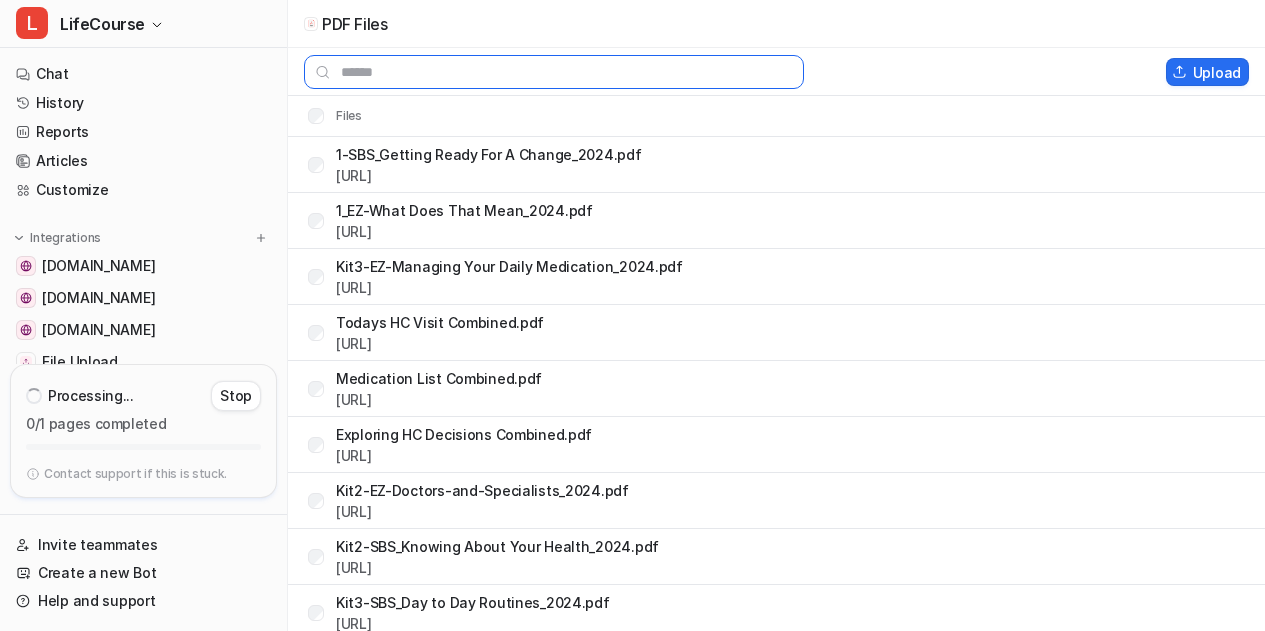 scroll, scrollTop: 0, scrollLeft: 0, axis: both 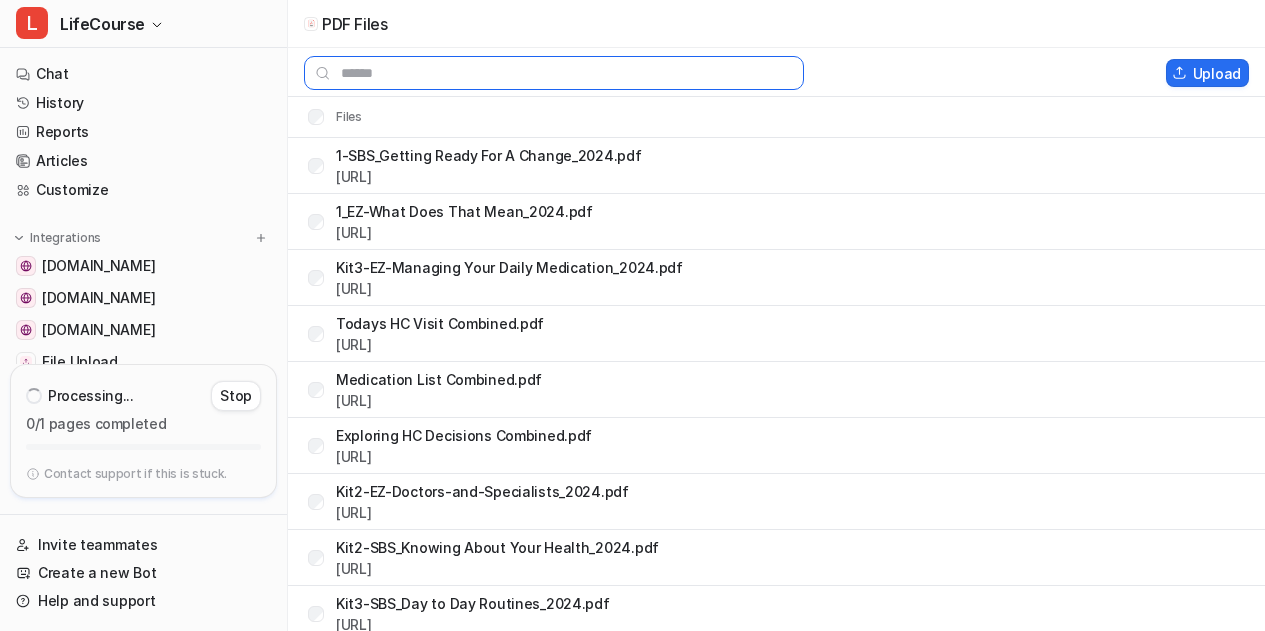 click at bounding box center [554, 73] 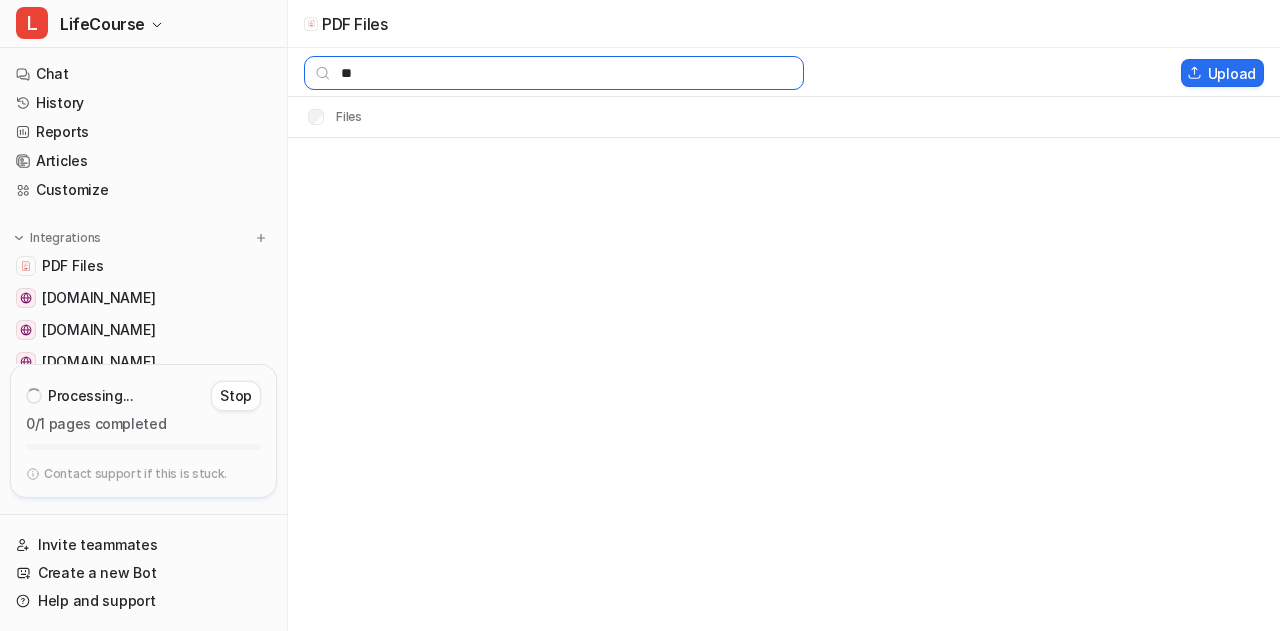 type on "*" 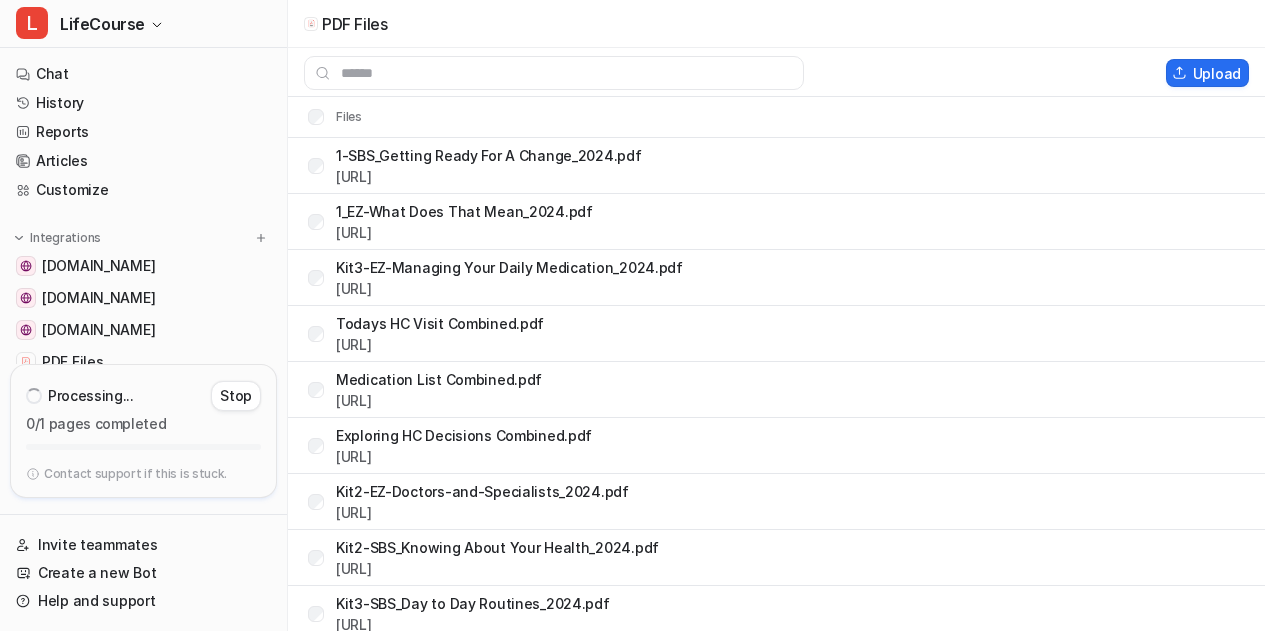 click on "Processing..." at bounding box center [90, 396] 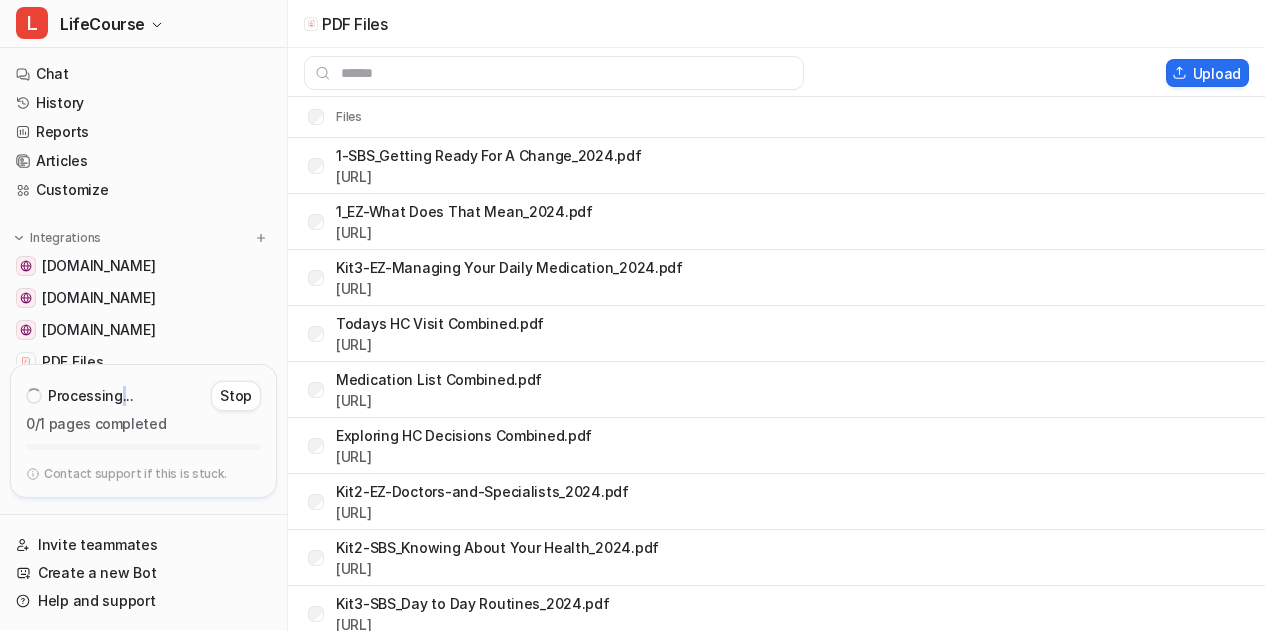click on "Processing..." at bounding box center [90, 396] 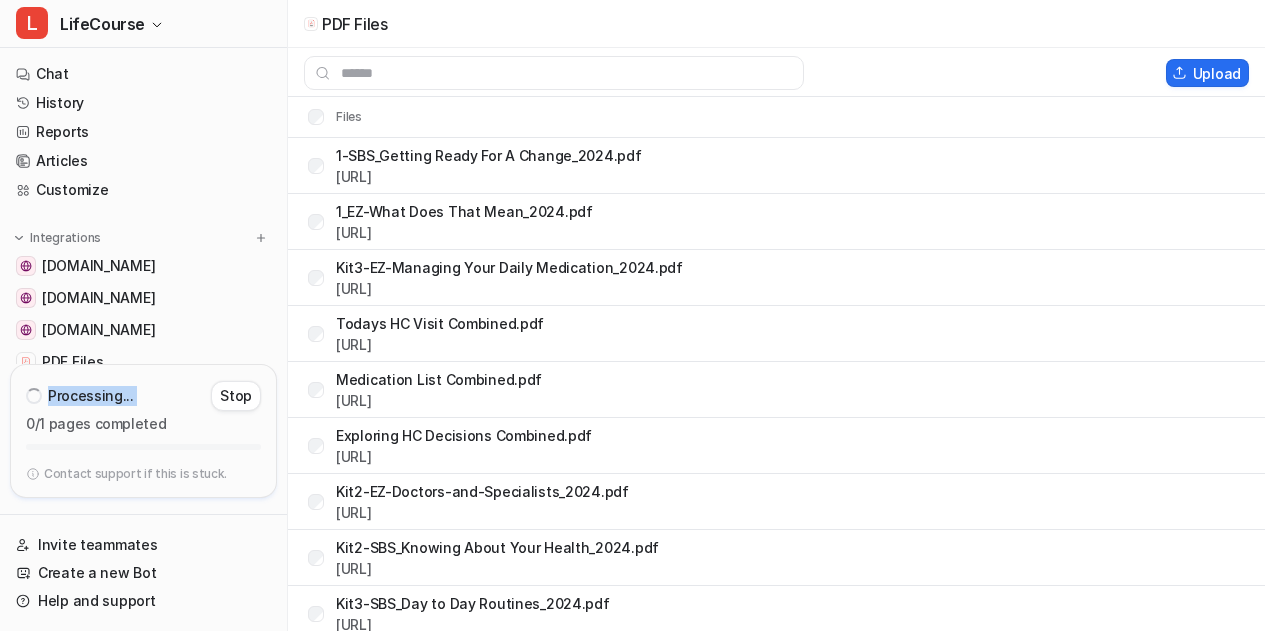 click on "Processing..." at bounding box center (90, 396) 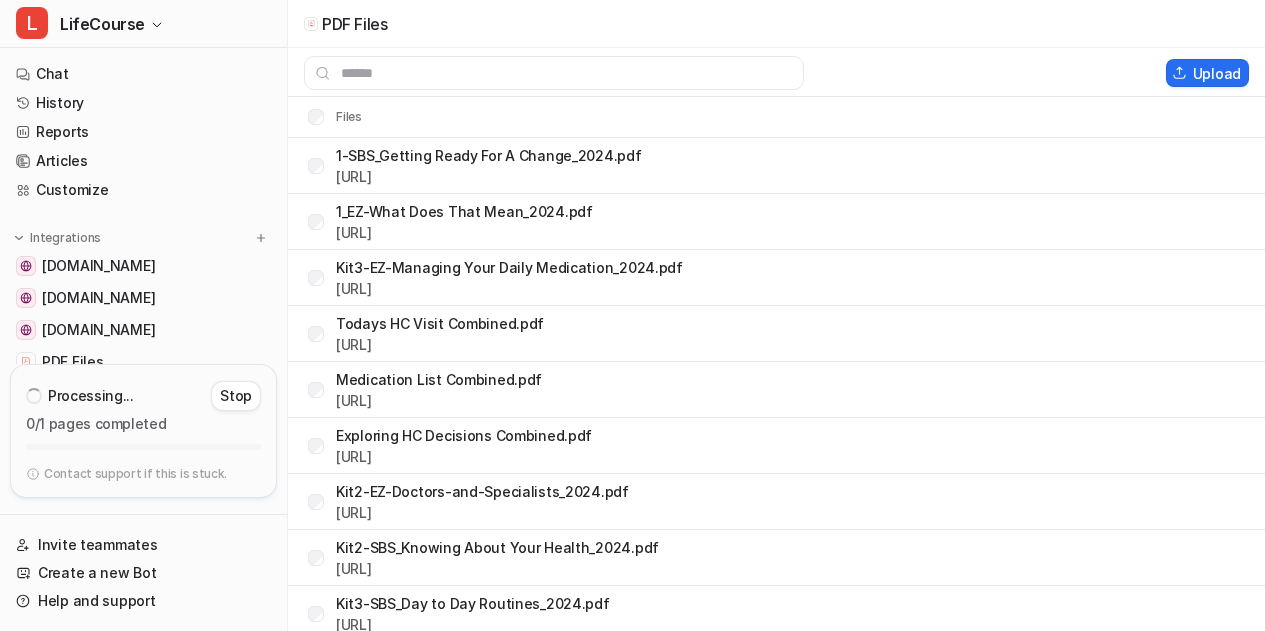 click on "Contact support if this is stuck." at bounding box center [135, 474] 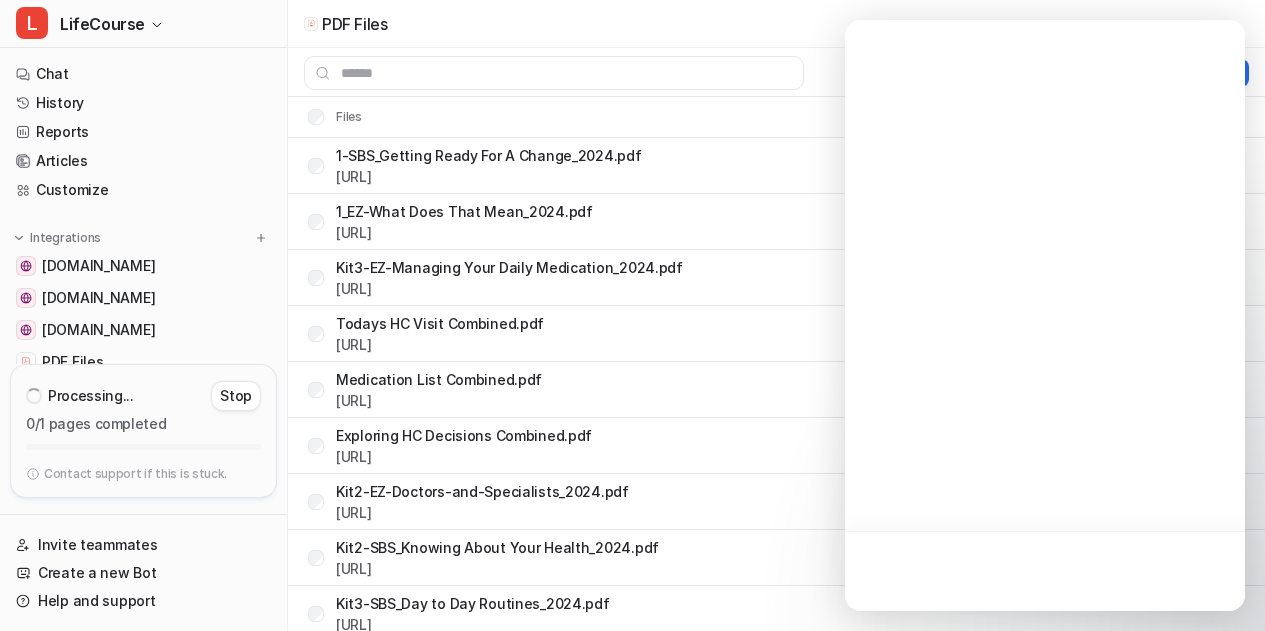 scroll, scrollTop: 0, scrollLeft: 0, axis: both 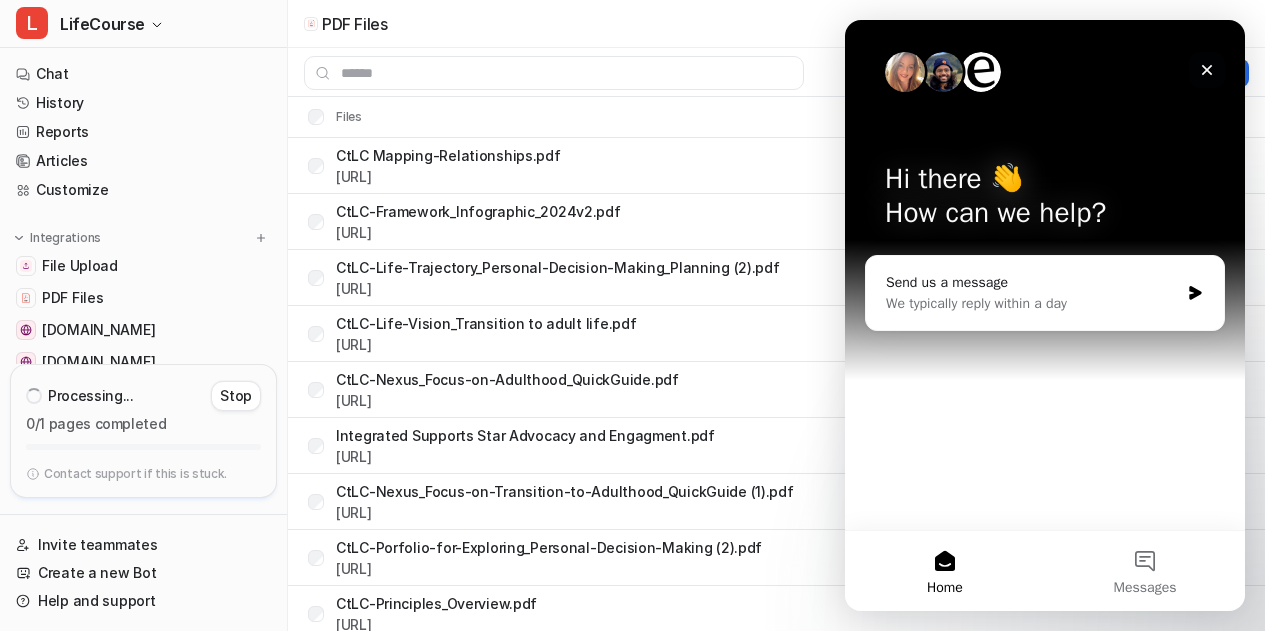 click 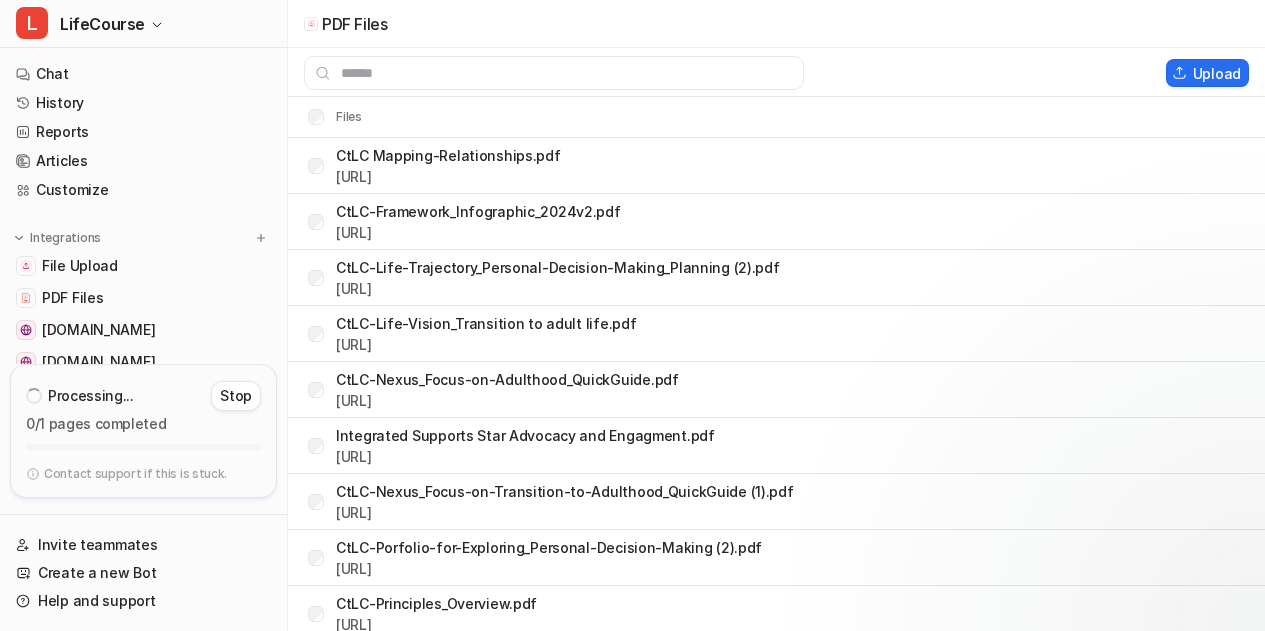 scroll, scrollTop: 0, scrollLeft: 0, axis: both 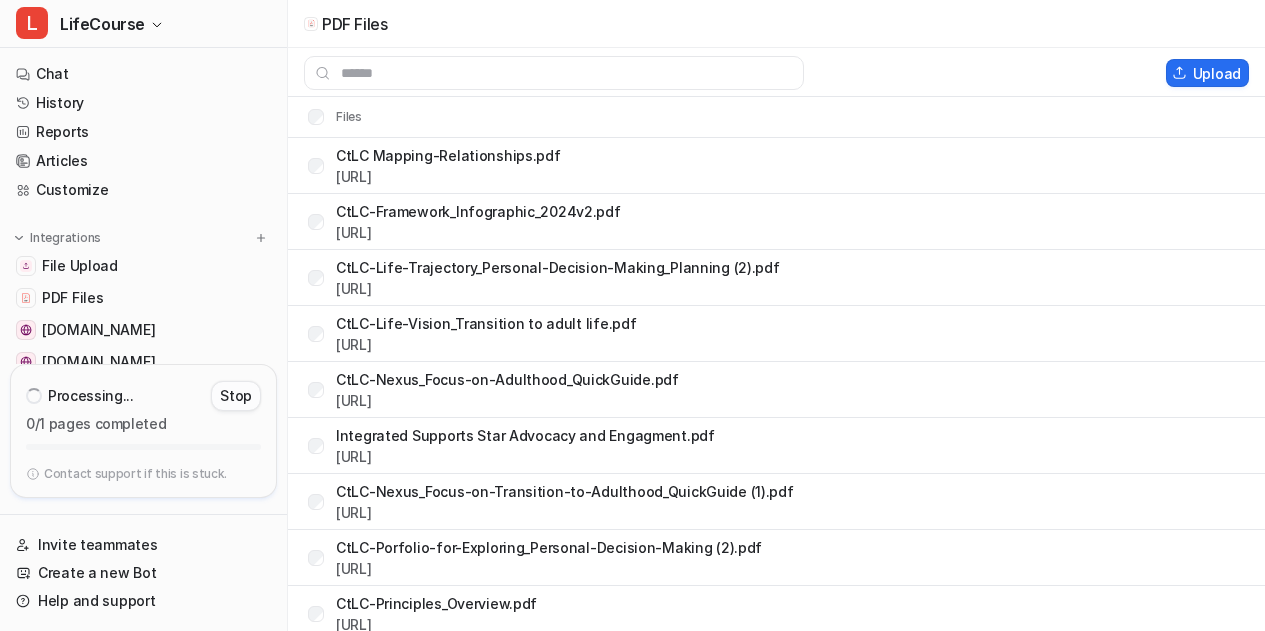 click on "Stop" at bounding box center [236, 396] 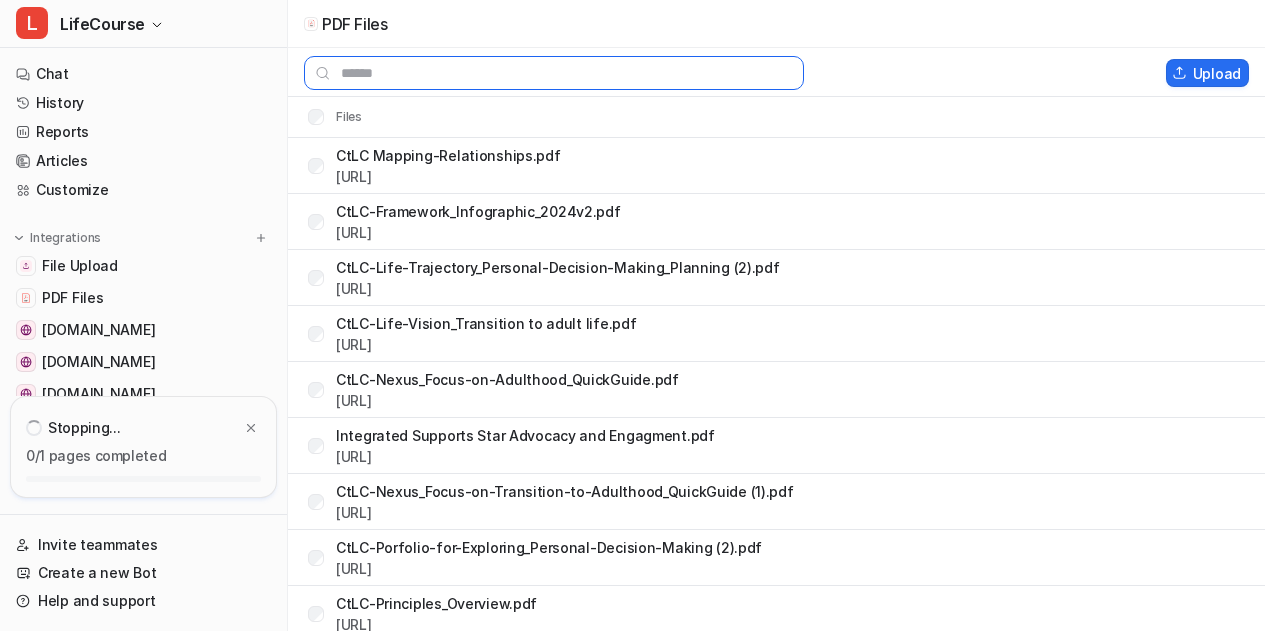click at bounding box center [554, 73] 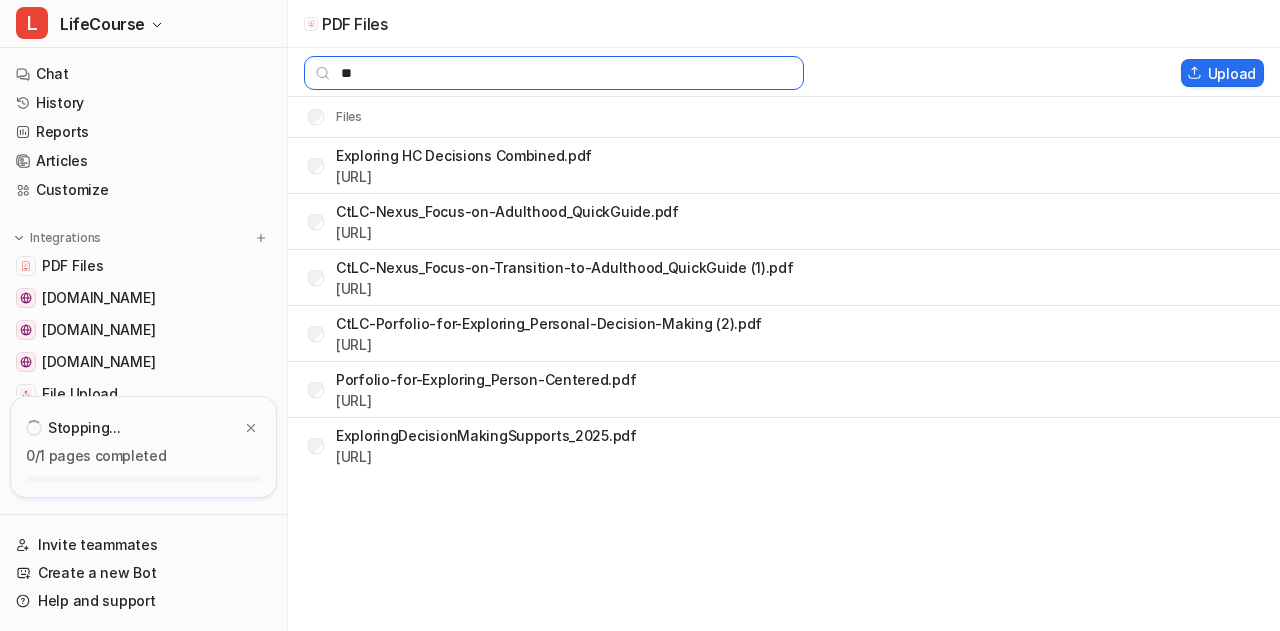 type on "*" 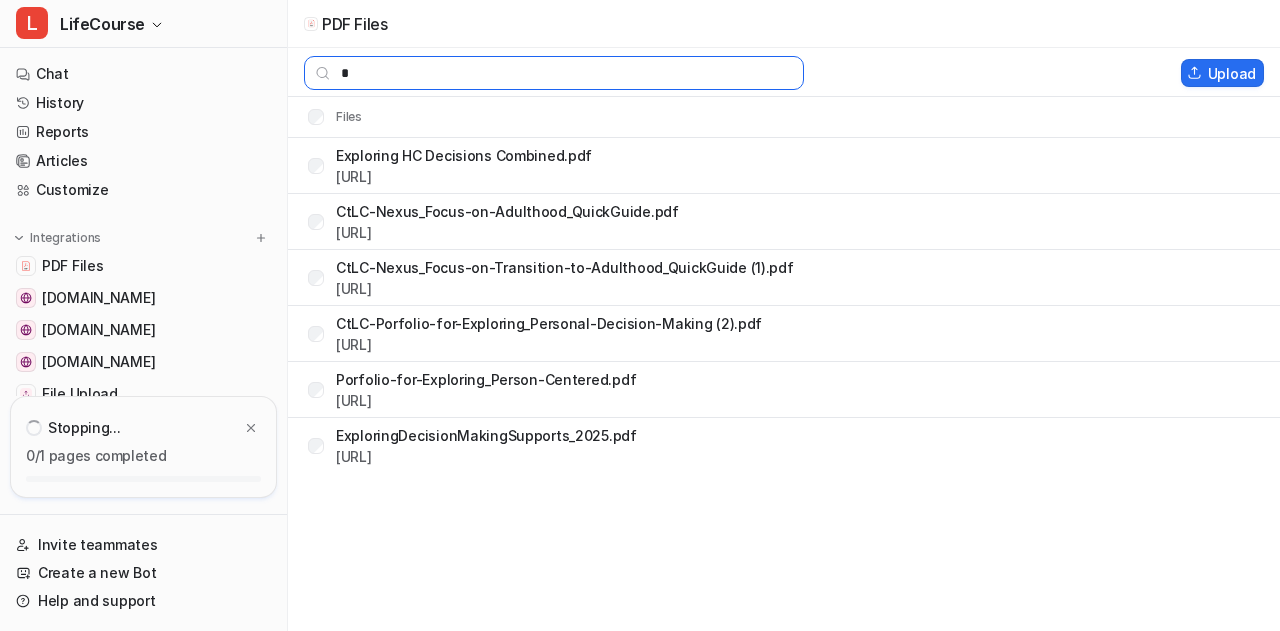 type 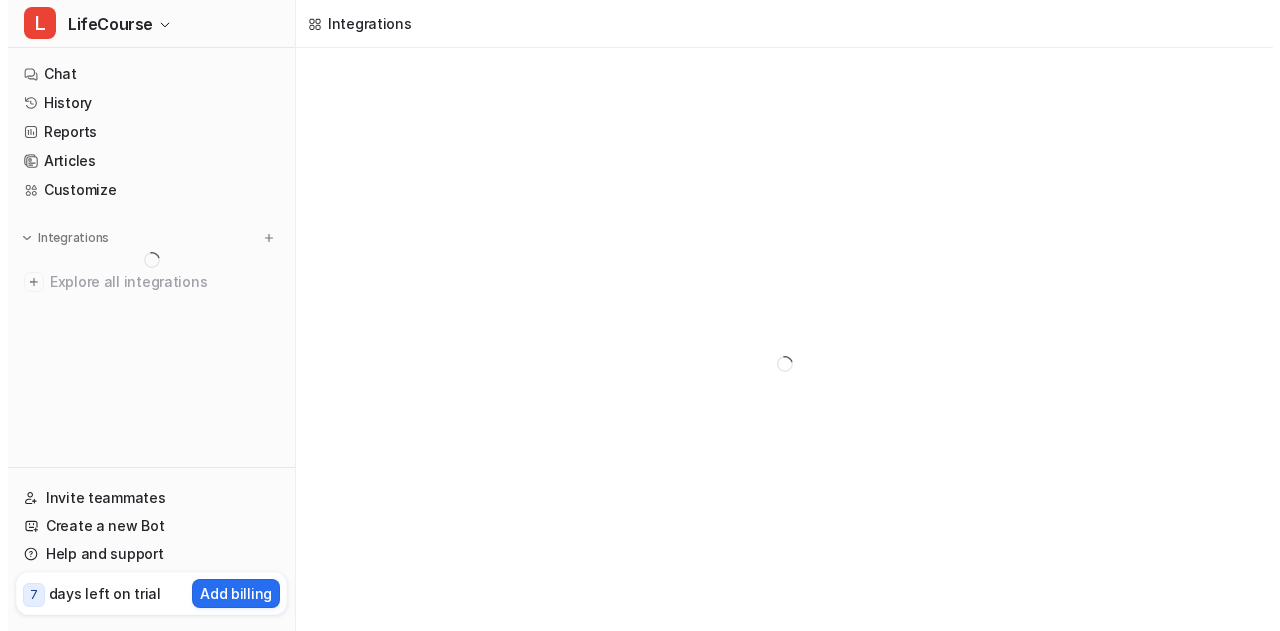 scroll, scrollTop: 0, scrollLeft: 0, axis: both 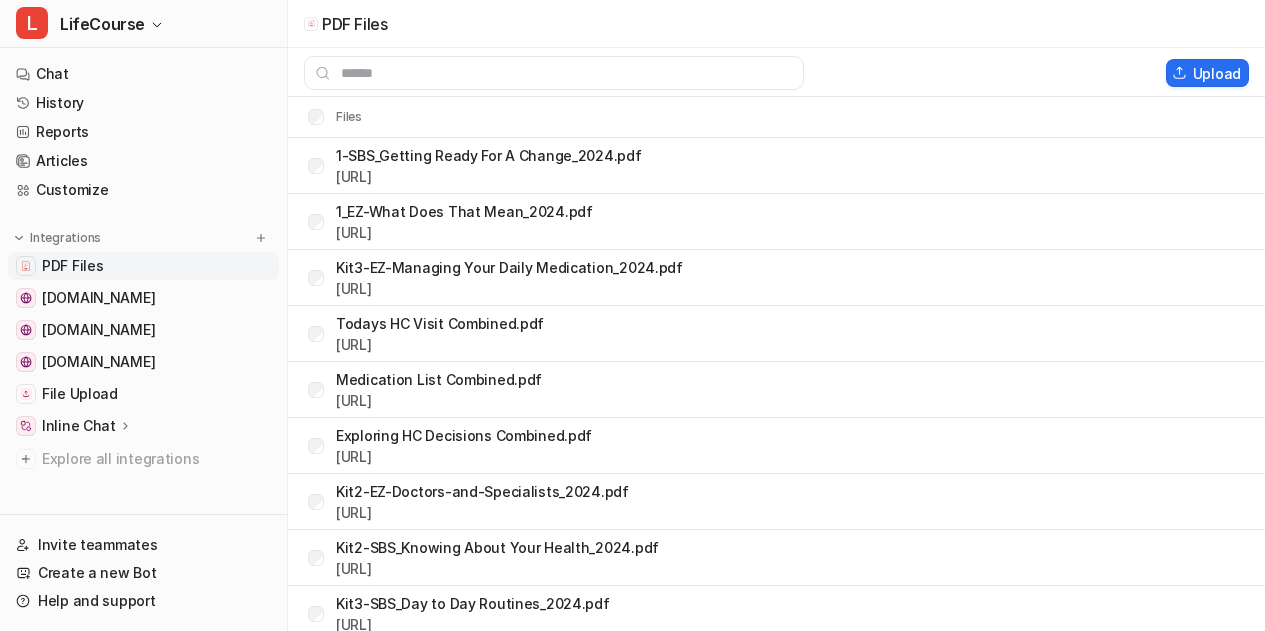 click on "PDF Files" at bounding box center (72, 266) 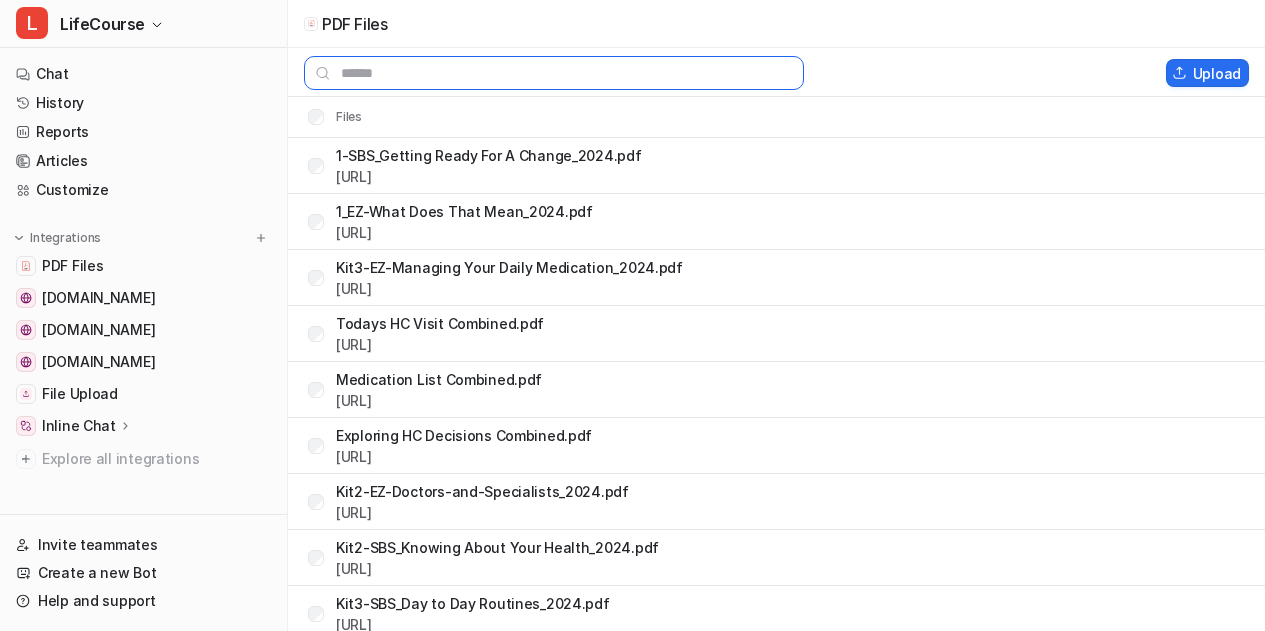 click at bounding box center [554, 73] 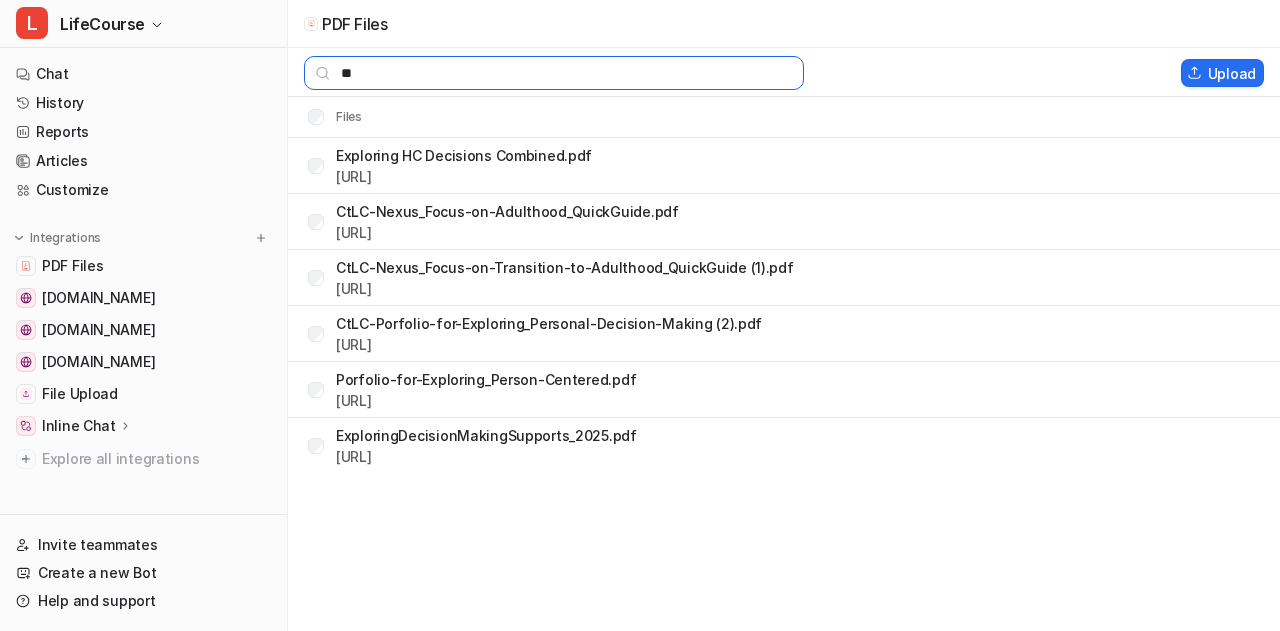 type on "*" 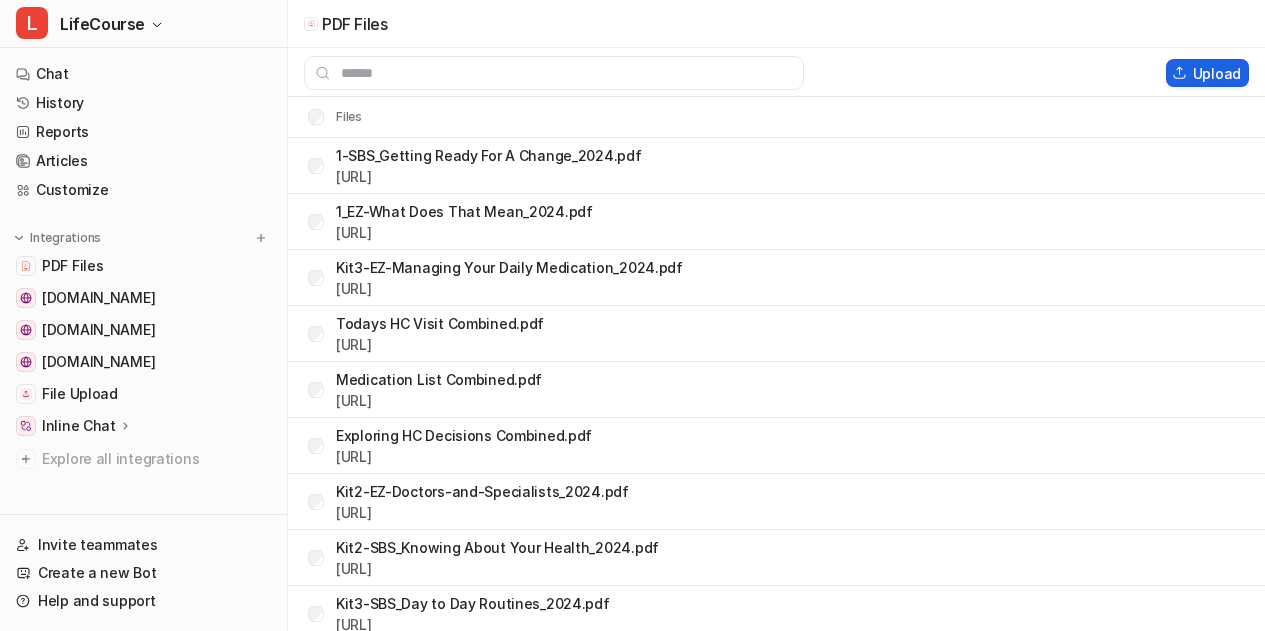 click on "Upload" at bounding box center (1207, 73) 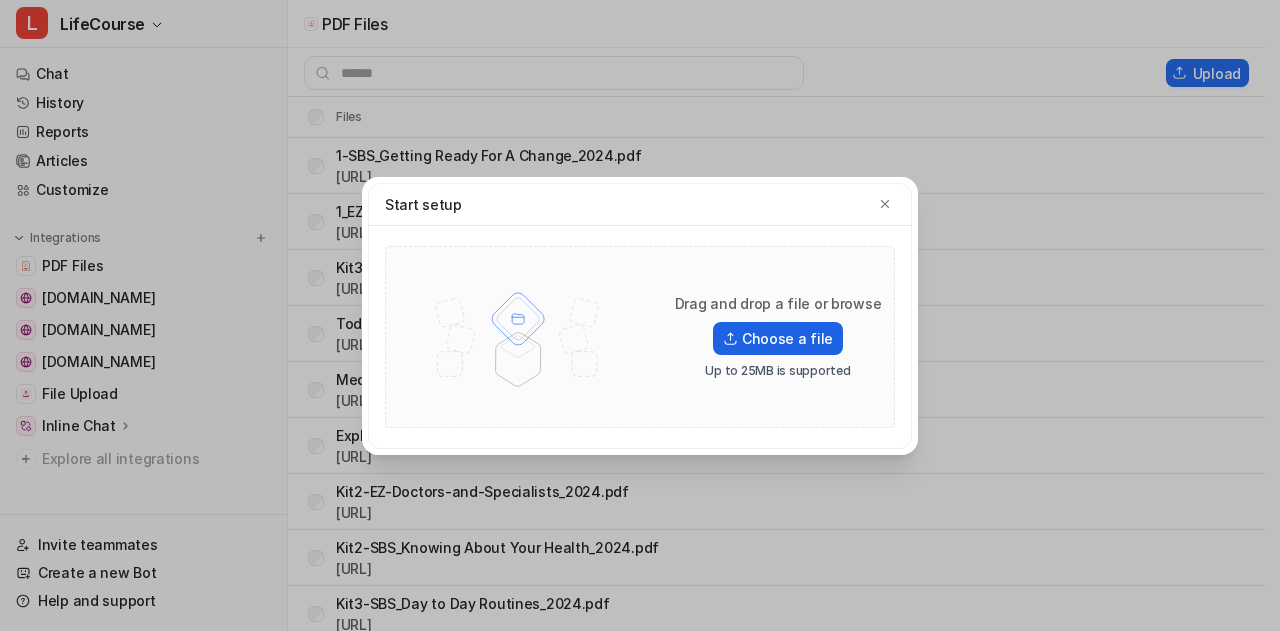 click on "Choose a file" at bounding box center (778, 338) 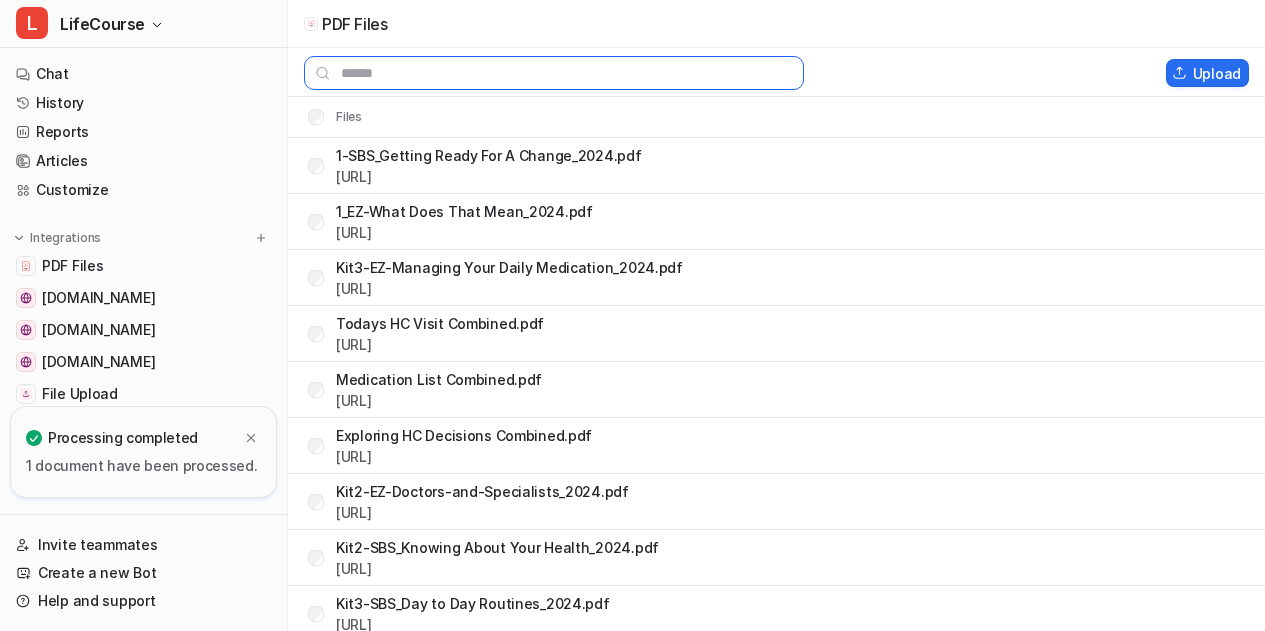 click at bounding box center [554, 73] 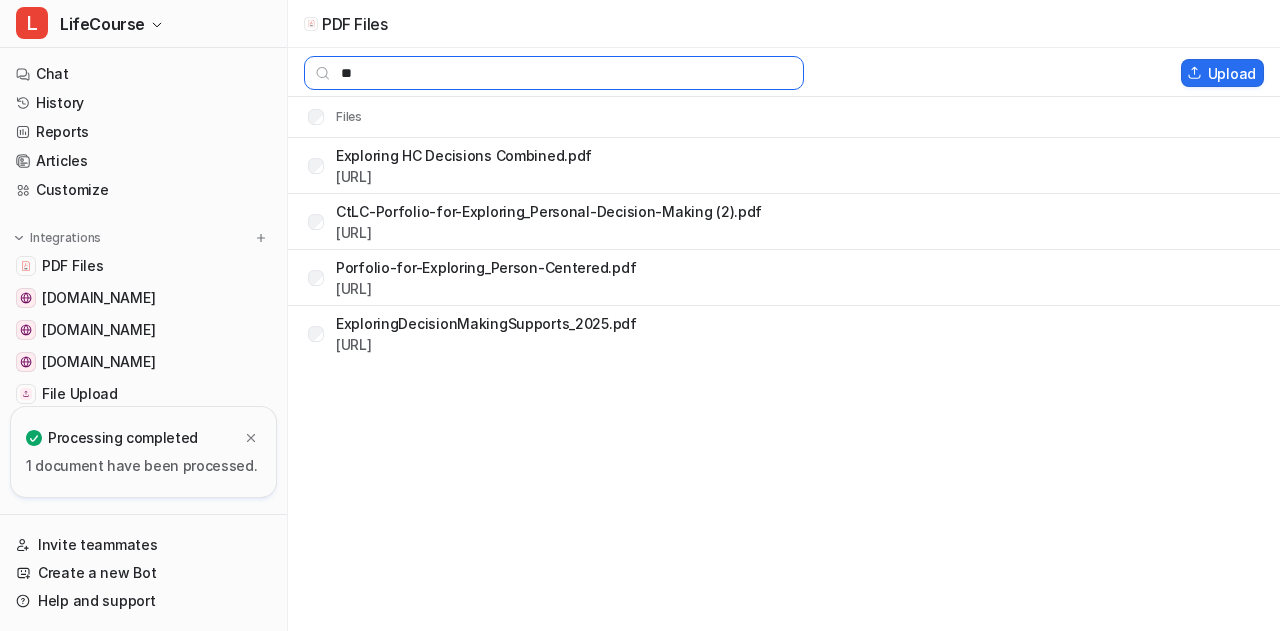 type on "*" 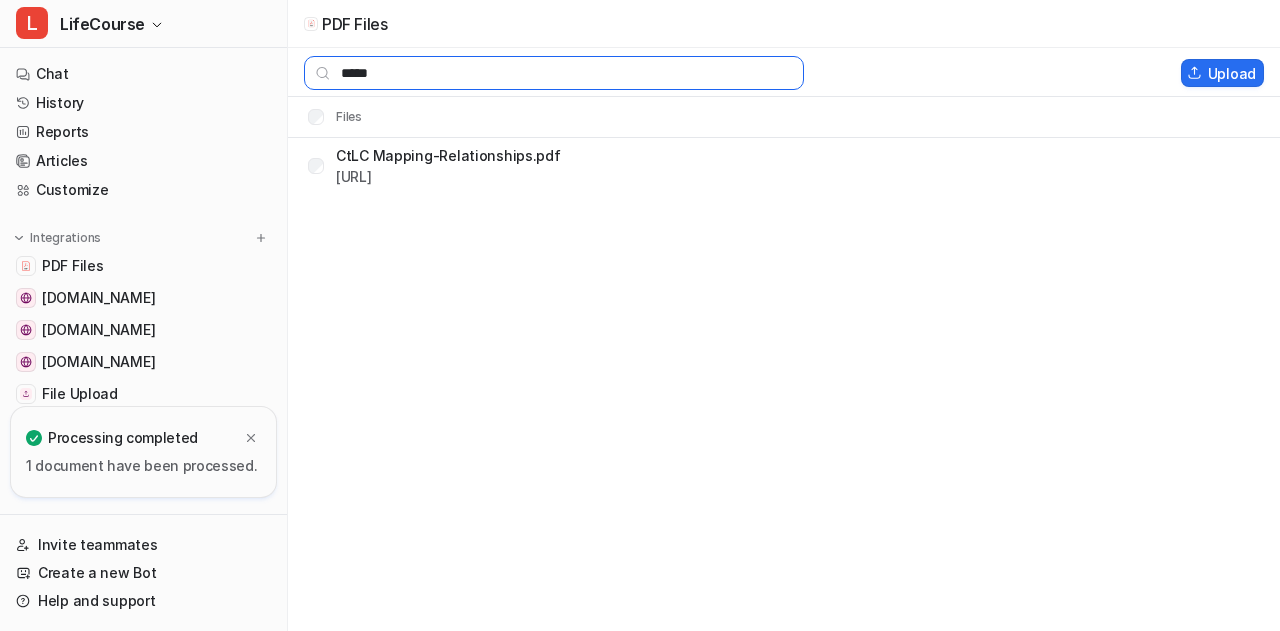 type on "******" 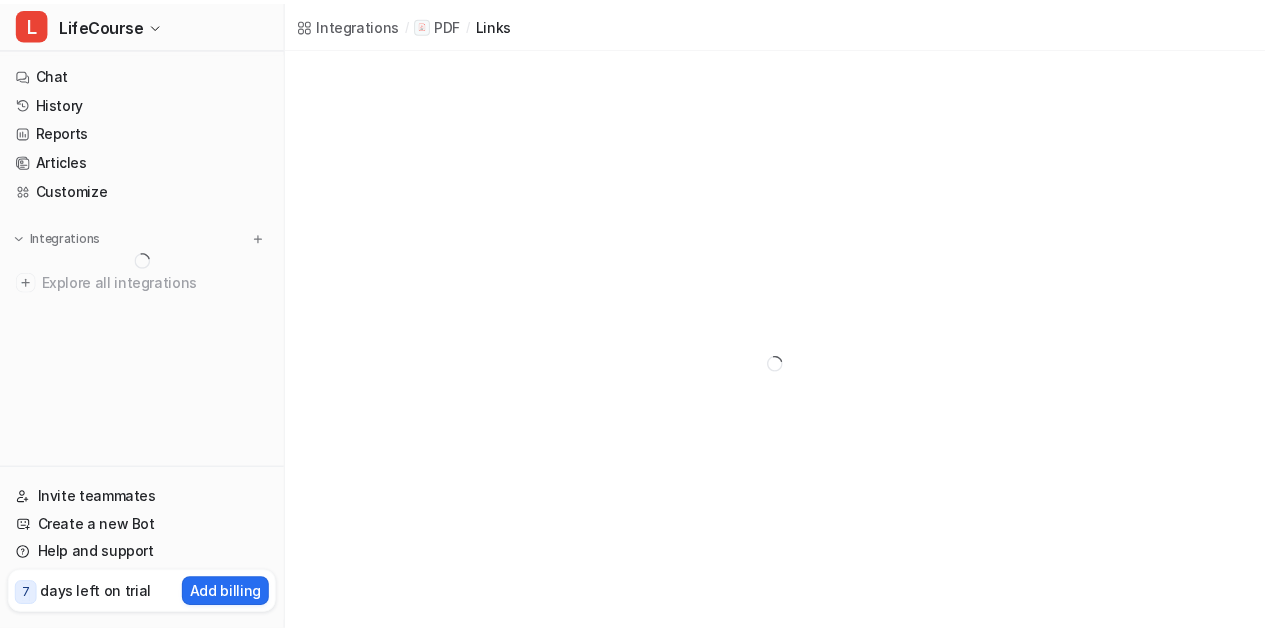 scroll, scrollTop: 0, scrollLeft: 0, axis: both 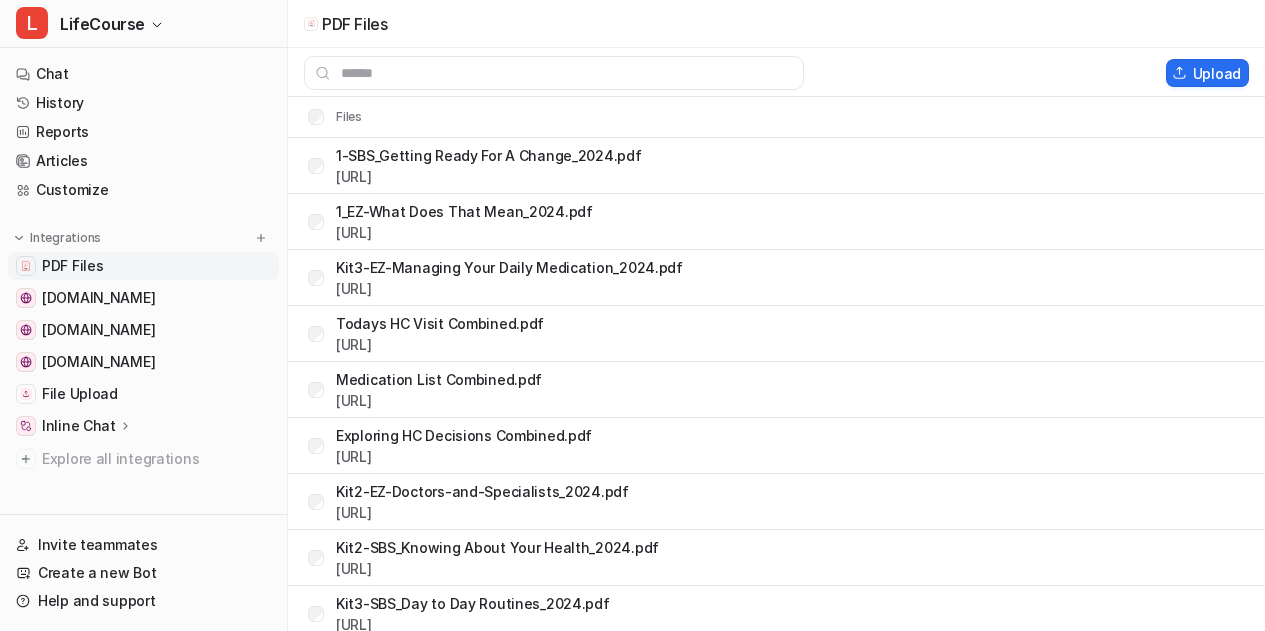 click on "PDF Files" at bounding box center (143, 266) 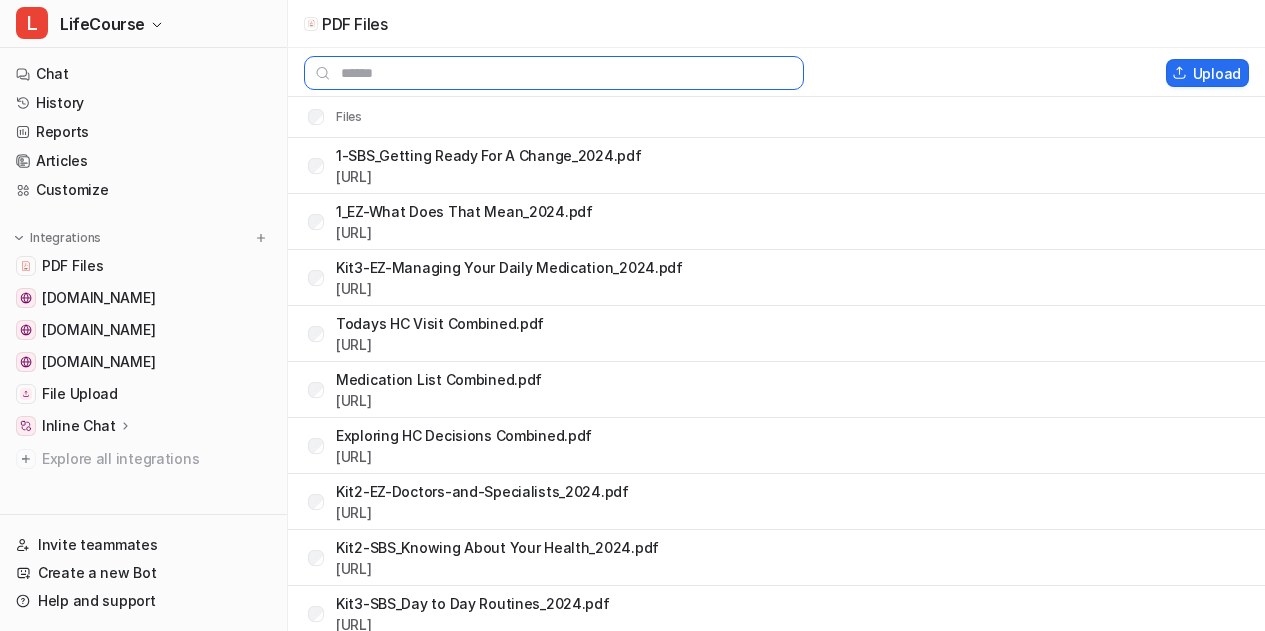 click at bounding box center (554, 73) 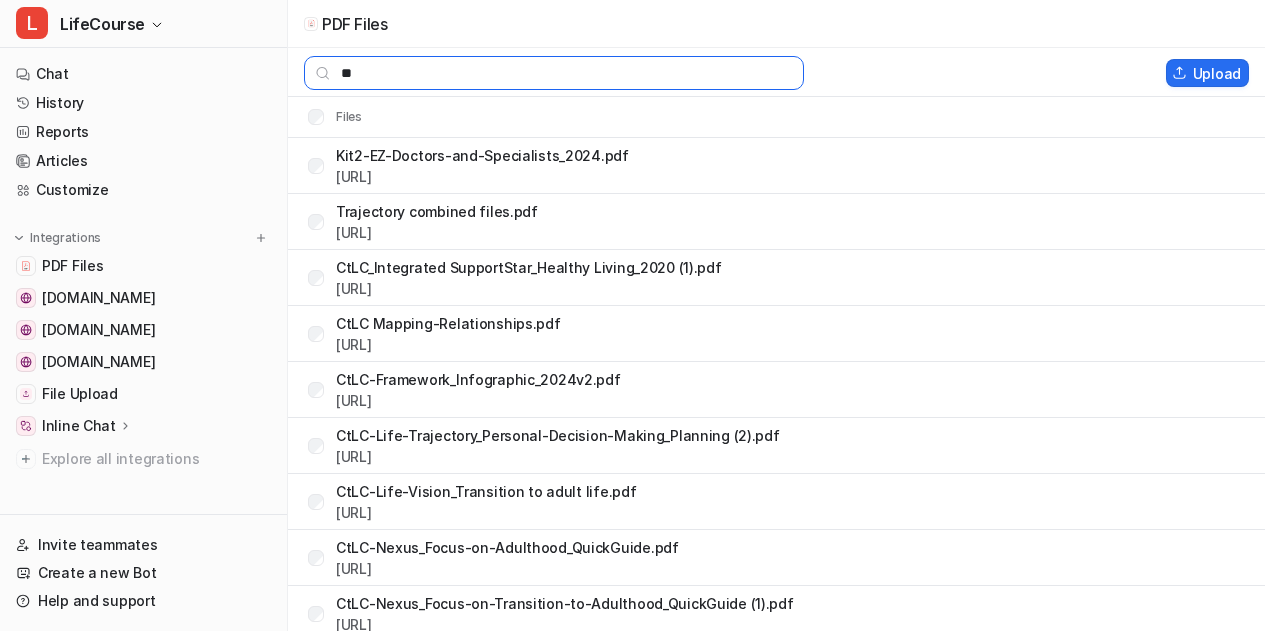 type on "*" 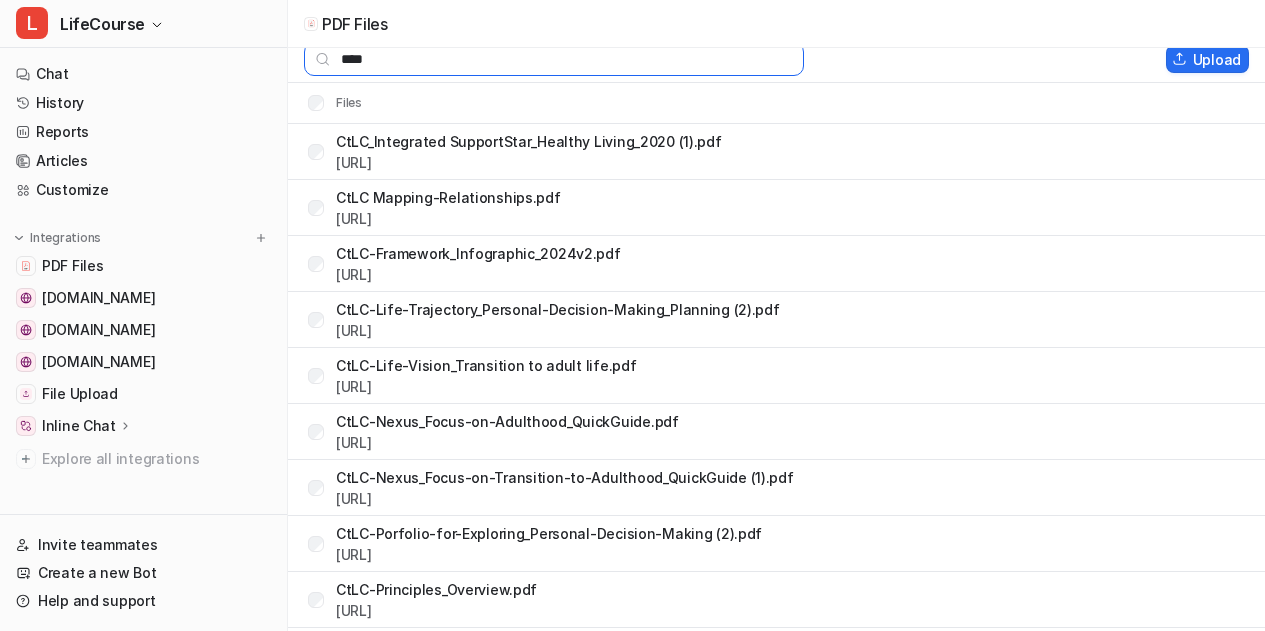 scroll, scrollTop: 0, scrollLeft: 0, axis: both 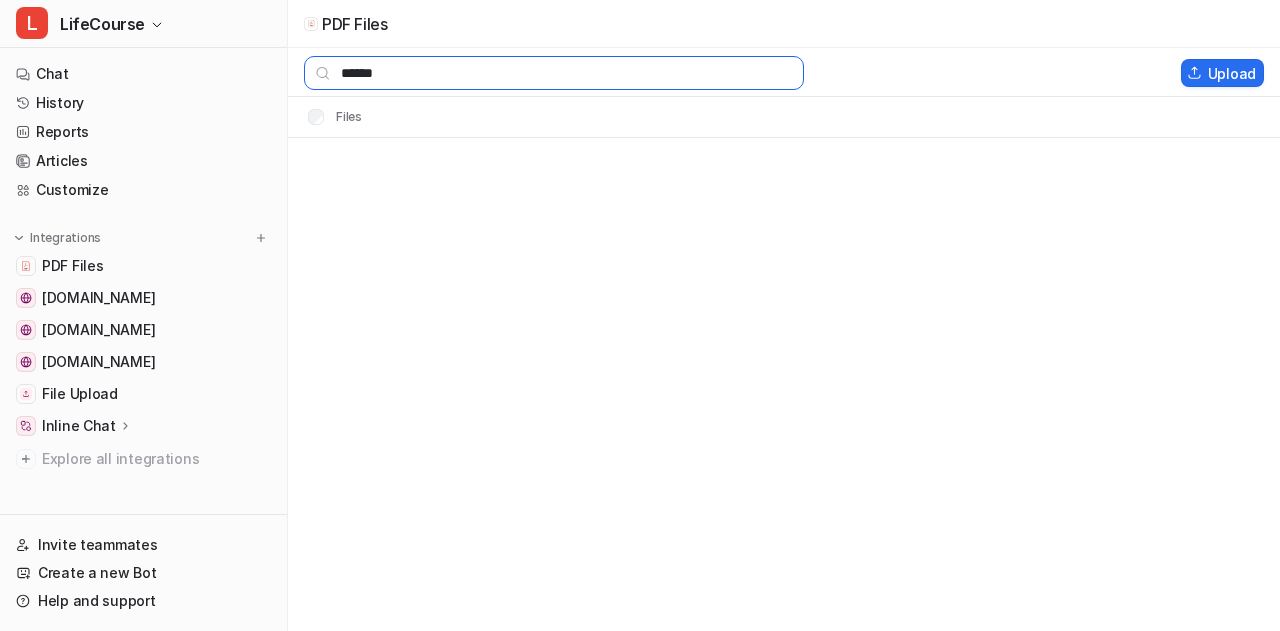 type on "*******" 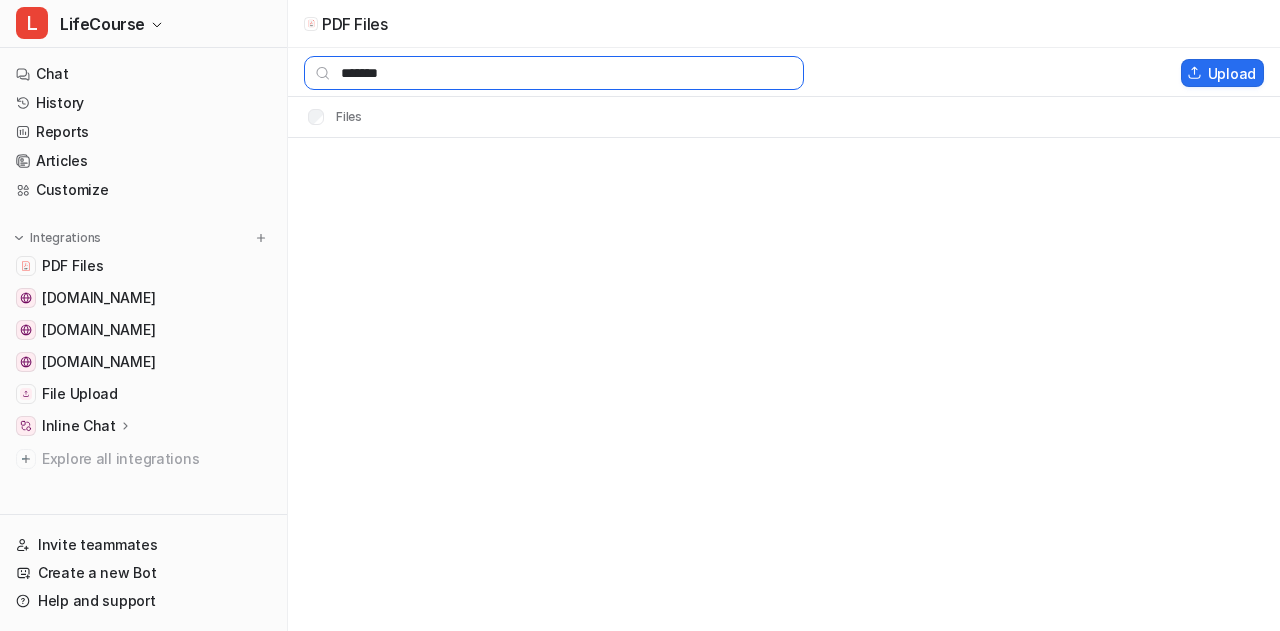 click on "*******" at bounding box center (554, 73) 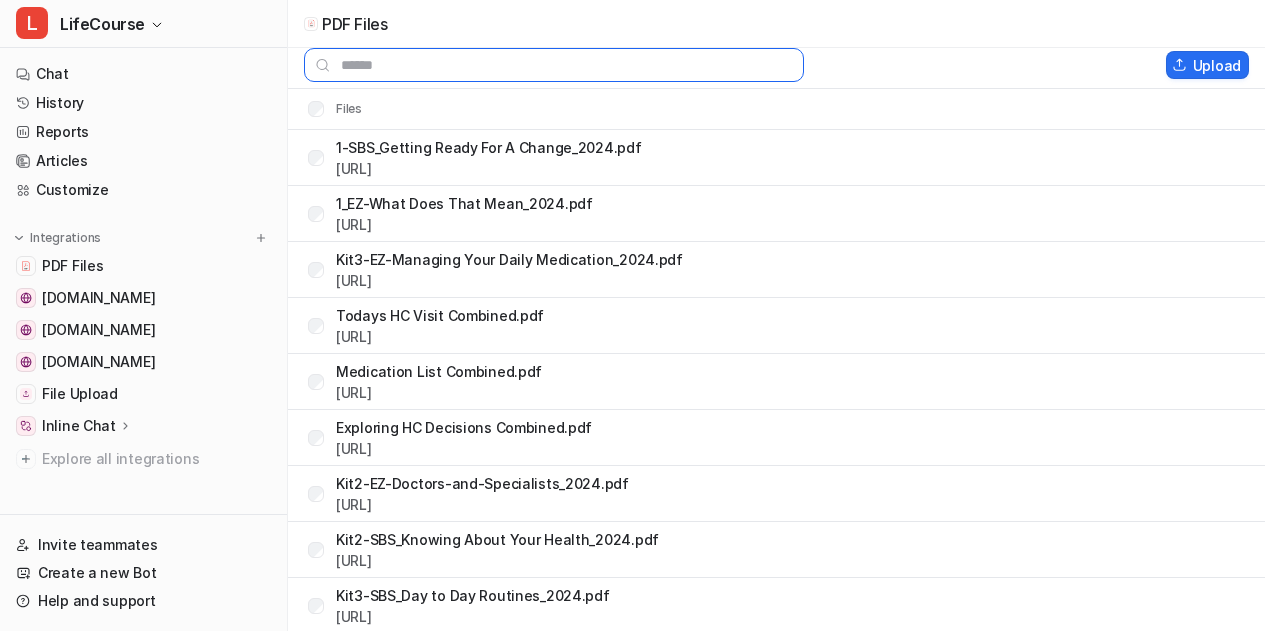 scroll, scrollTop: 0, scrollLeft: 0, axis: both 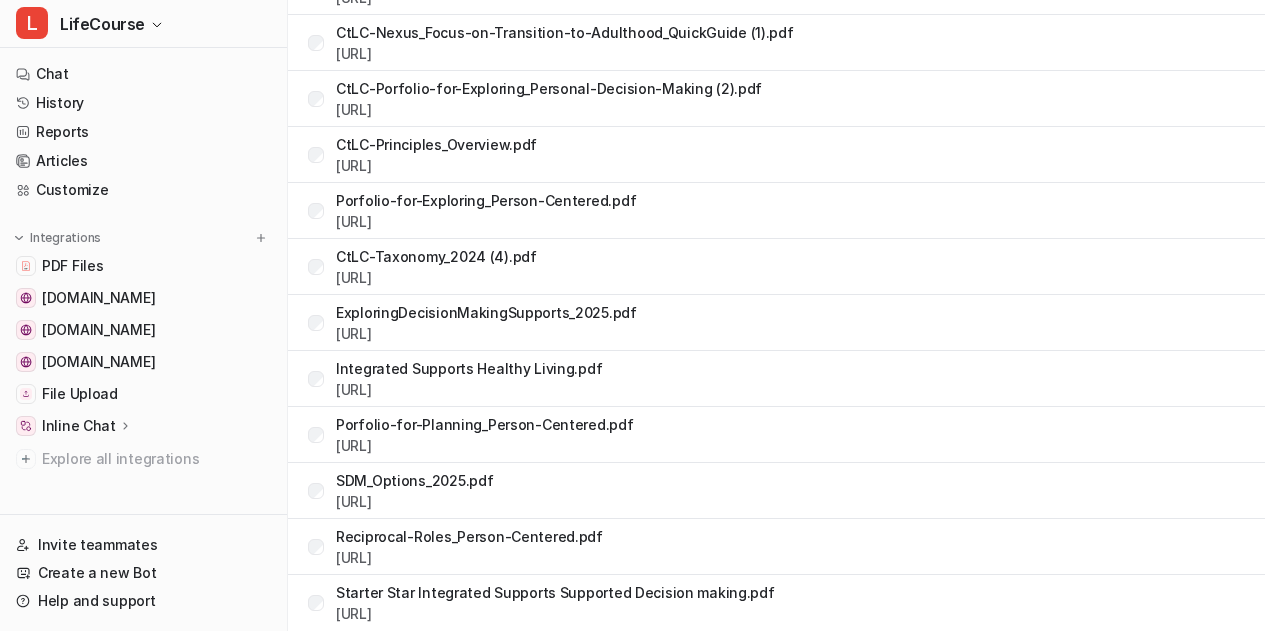 drag, startPoint x: 325, startPoint y: 144, endPoint x: 848, endPoint y: 678, distance: 747.45233 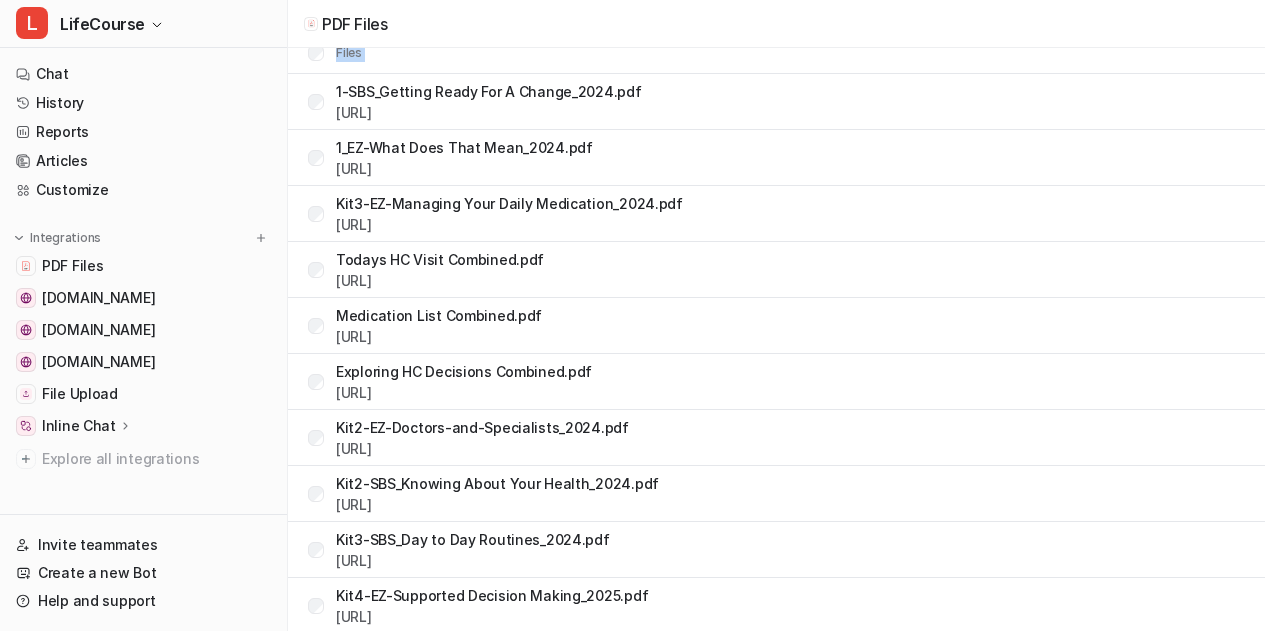 scroll, scrollTop: 0, scrollLeft: 0, axis: both 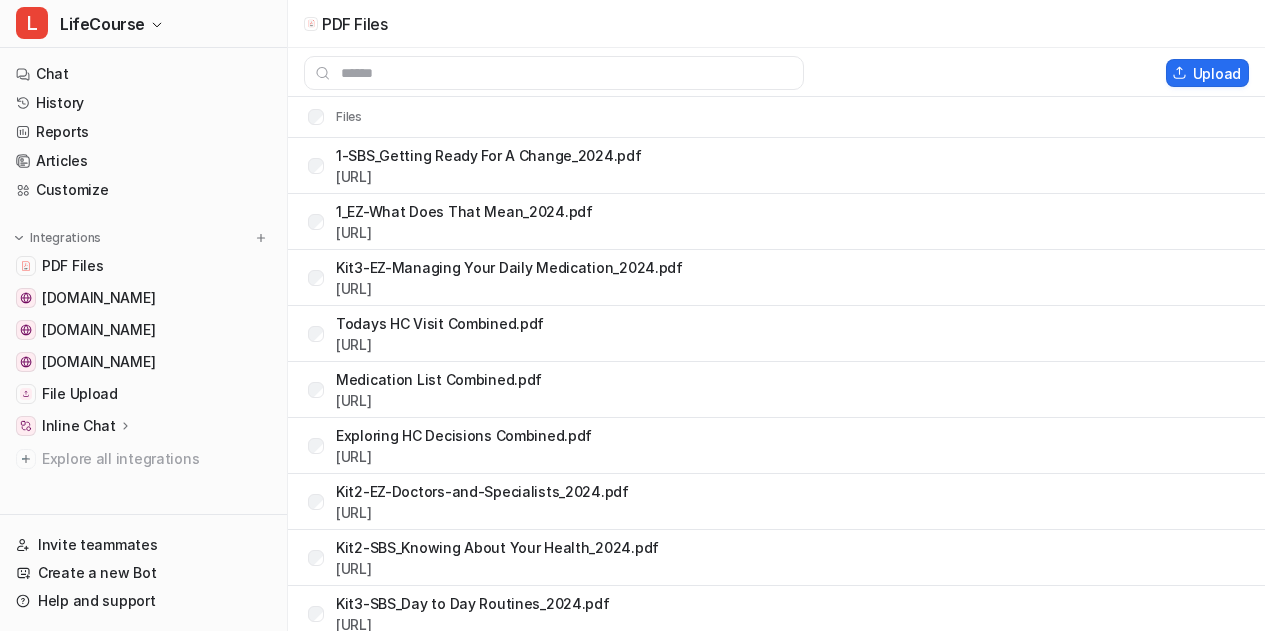 drag, startPoint x: 919, startPoint y: 70, endPoint x: 1157, endPoint y: 82, distance: 238.30232 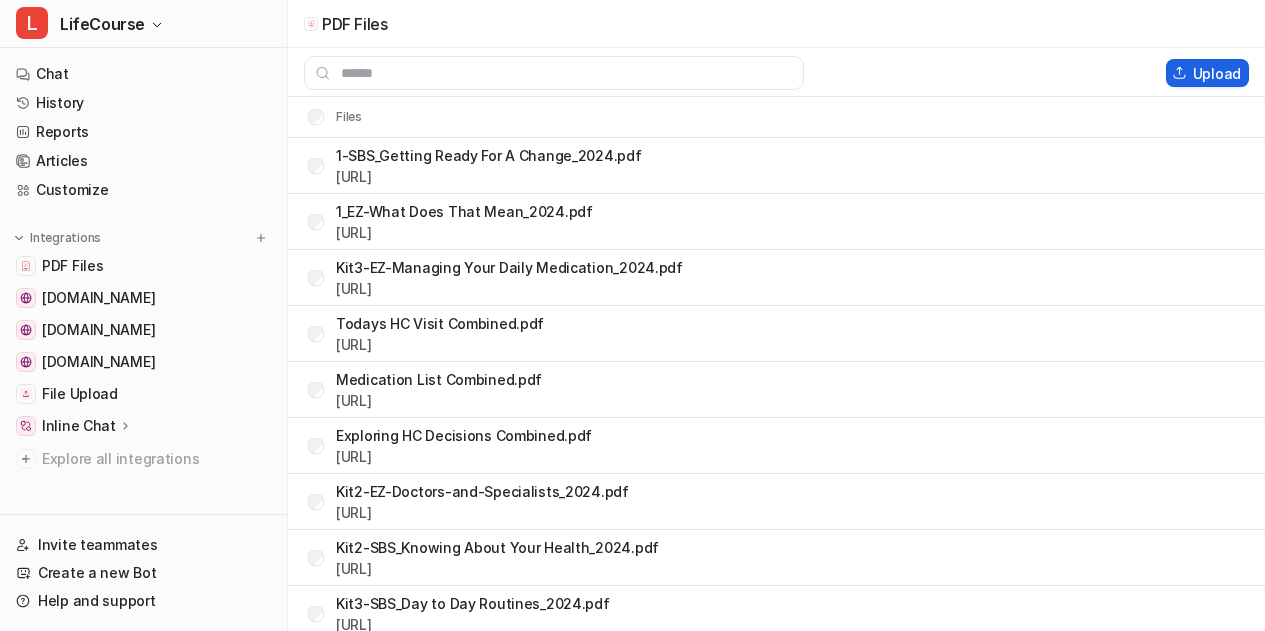 click at bounding box center [1179, 73] 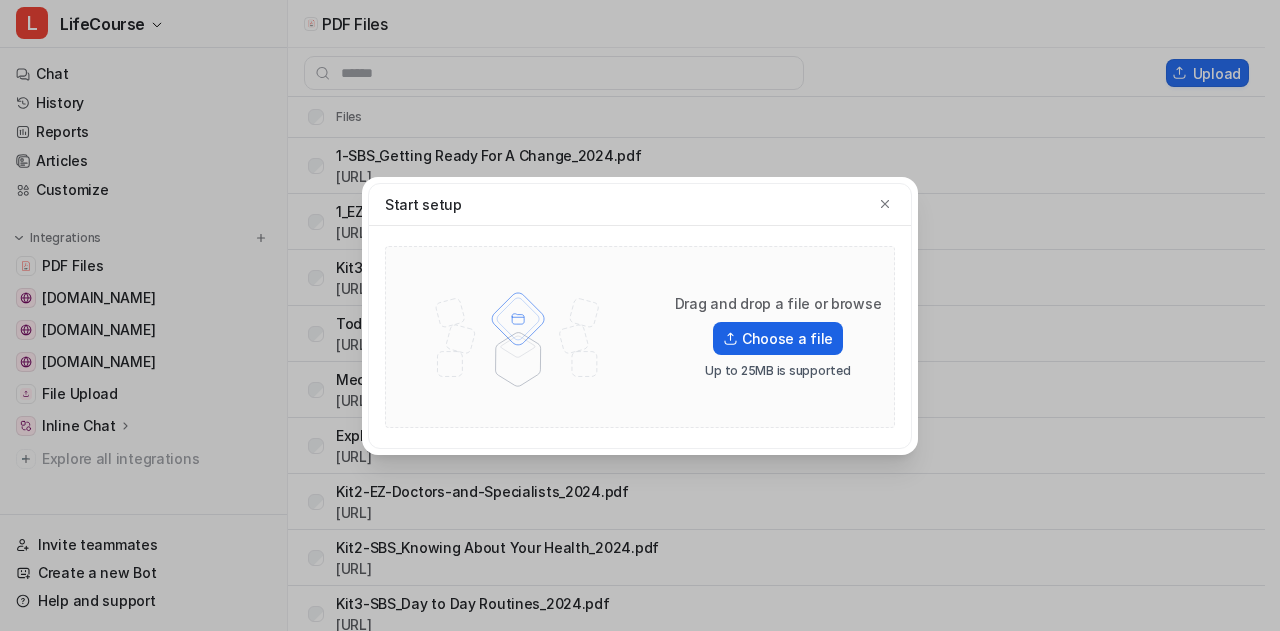 click on "Choose a file" at bounding box center (778, 338) 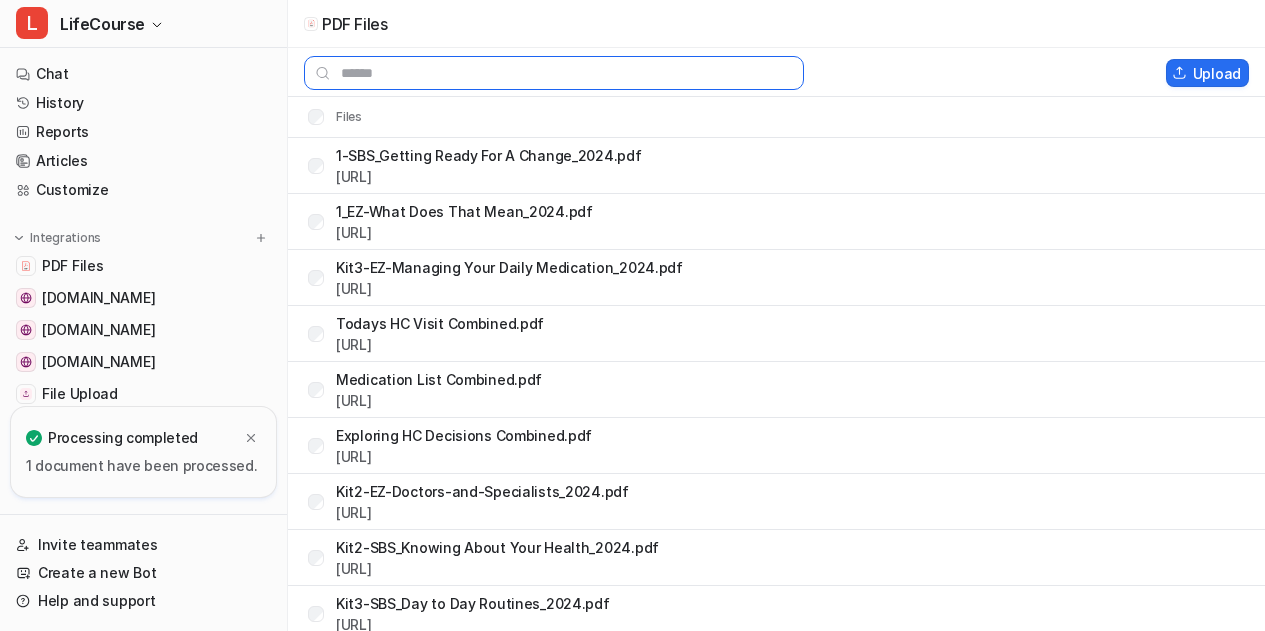 click at bounding box center (554, 73) 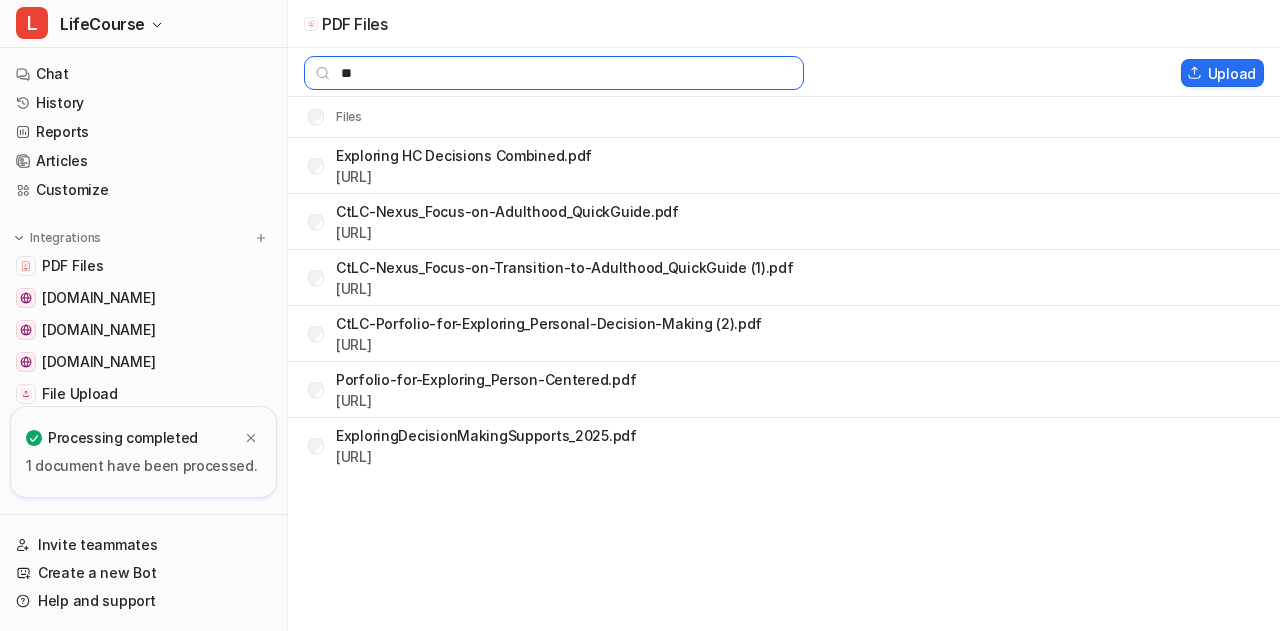 type on "*" 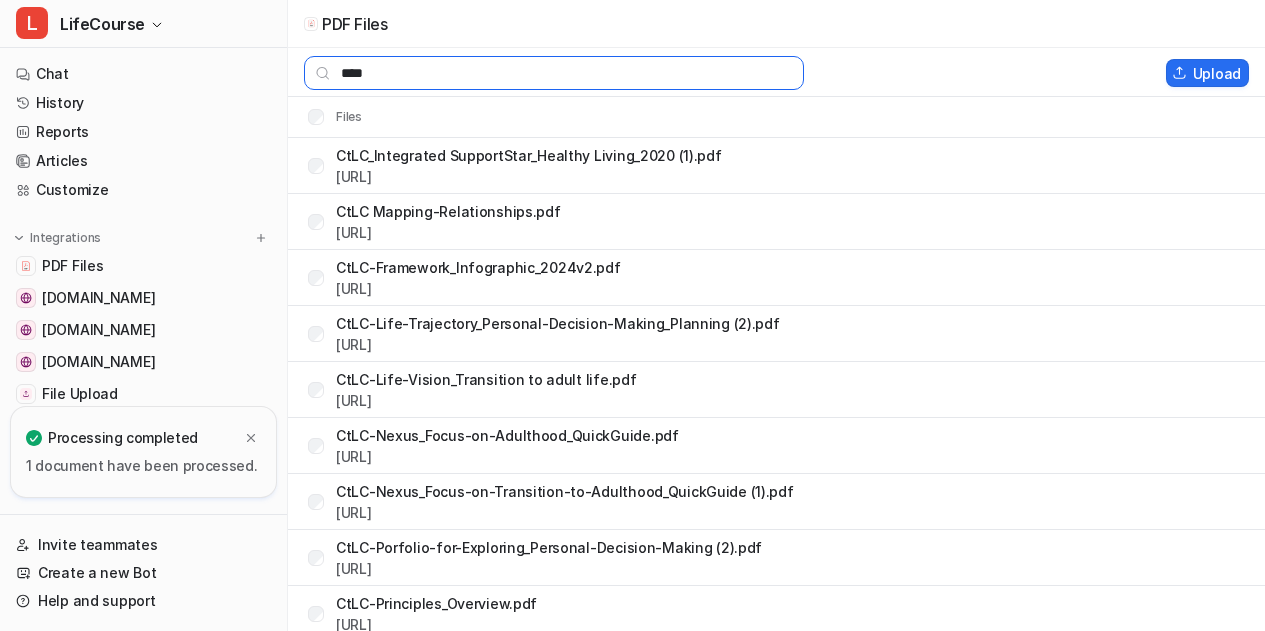 scroll, scrollTop: 67, scrollLeft: 0, axis: vertical 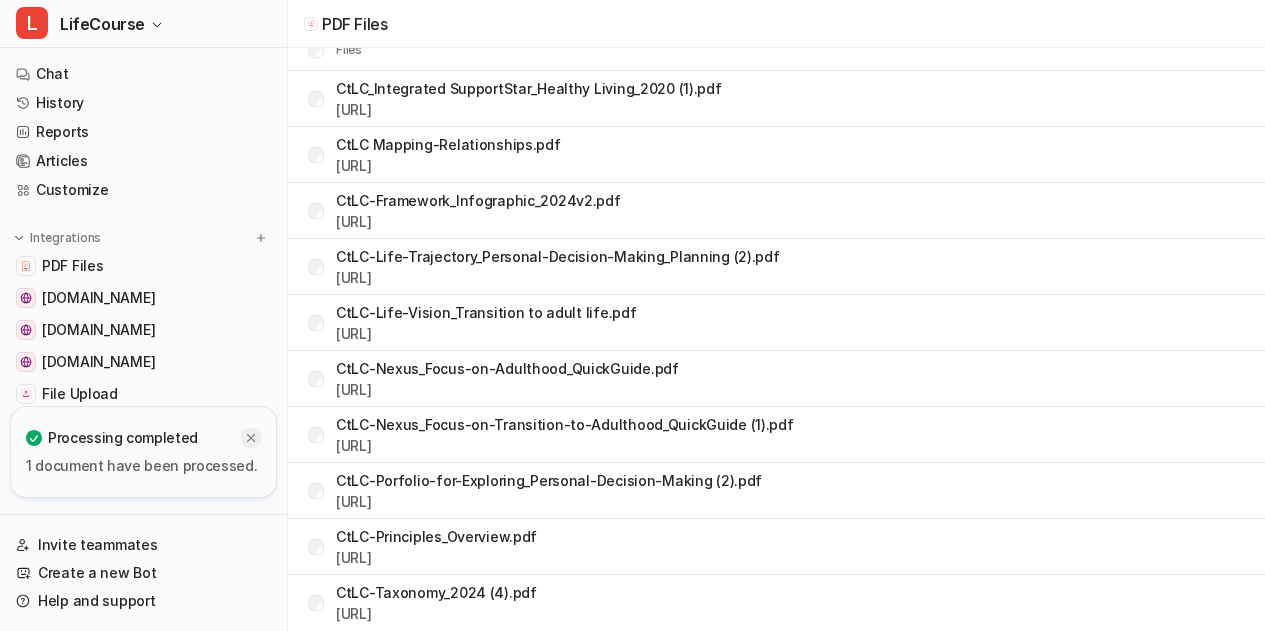 type on "****" 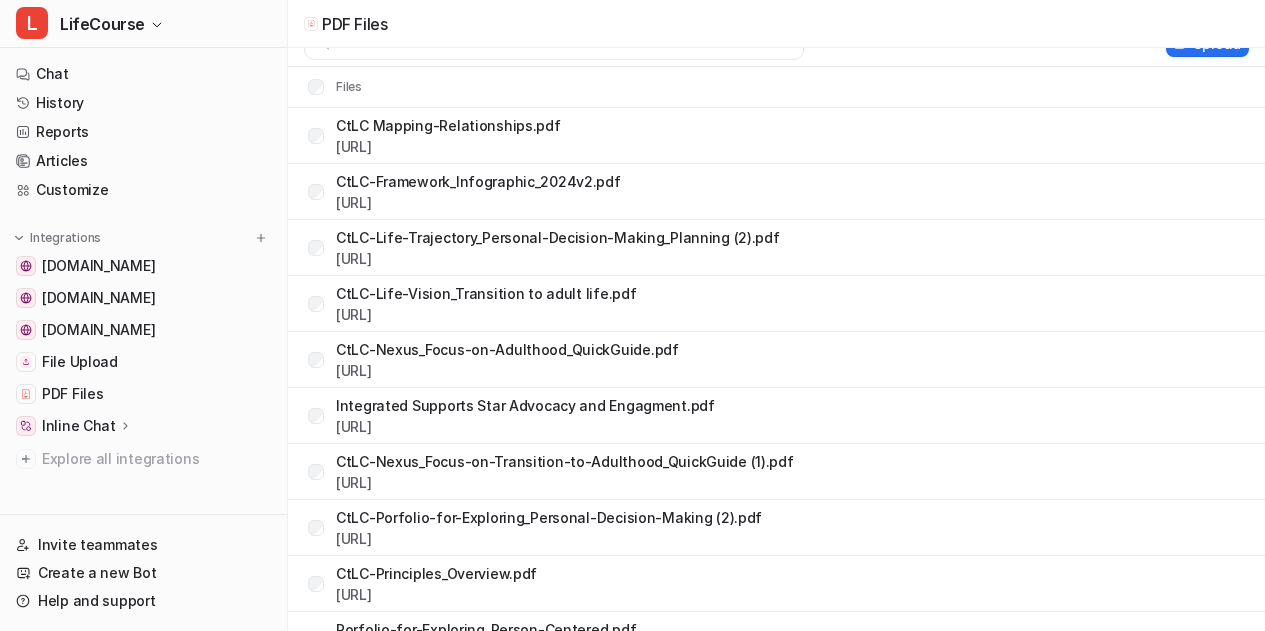 scroll, scrollTop: 0, scrollLeft: 0, axis: both 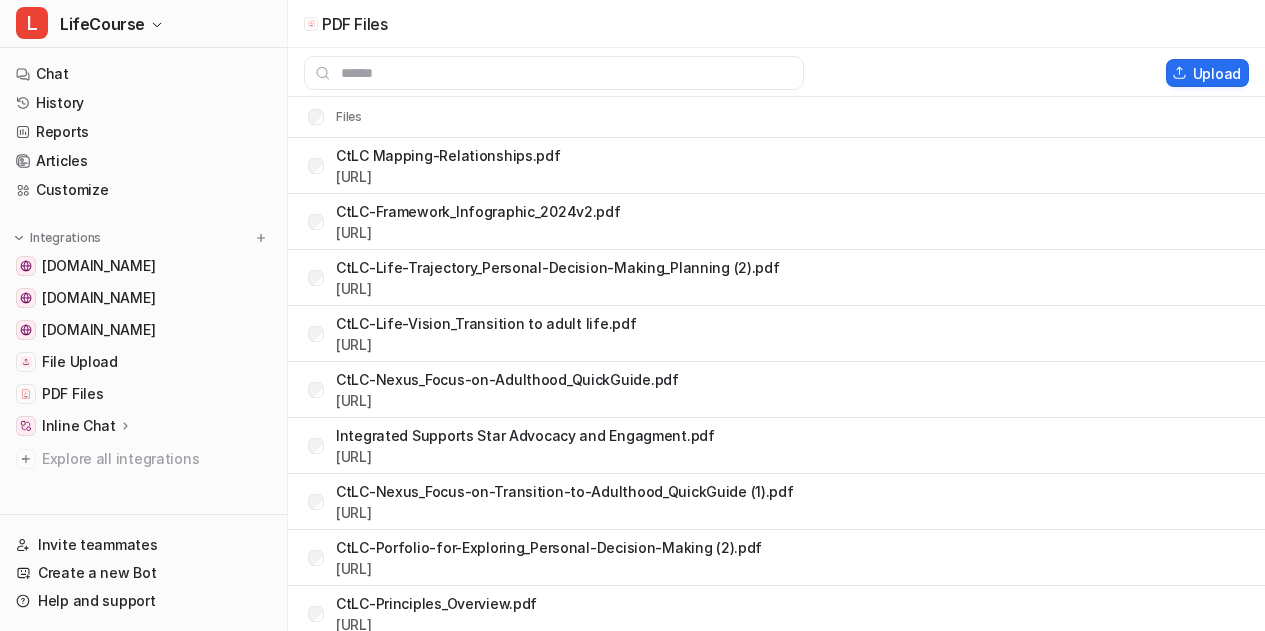 click on "Files" at bounding box center [776, 117] 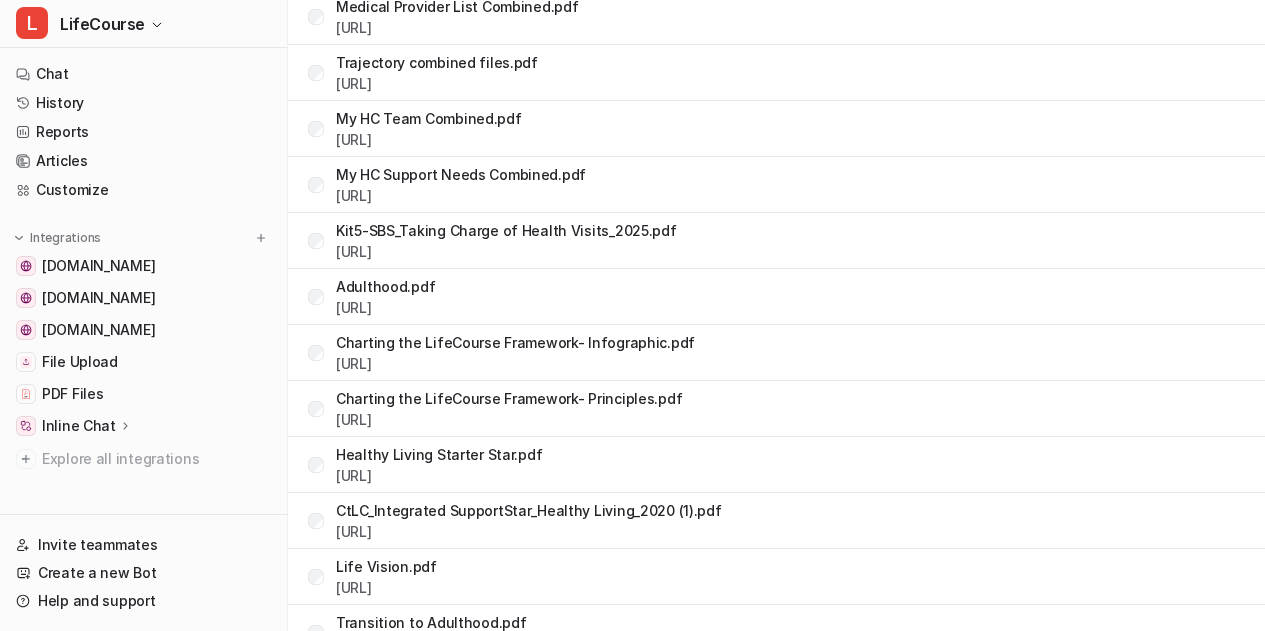 scroll, scrollTop: 1849, scrollLeft: 0, axis: vertical 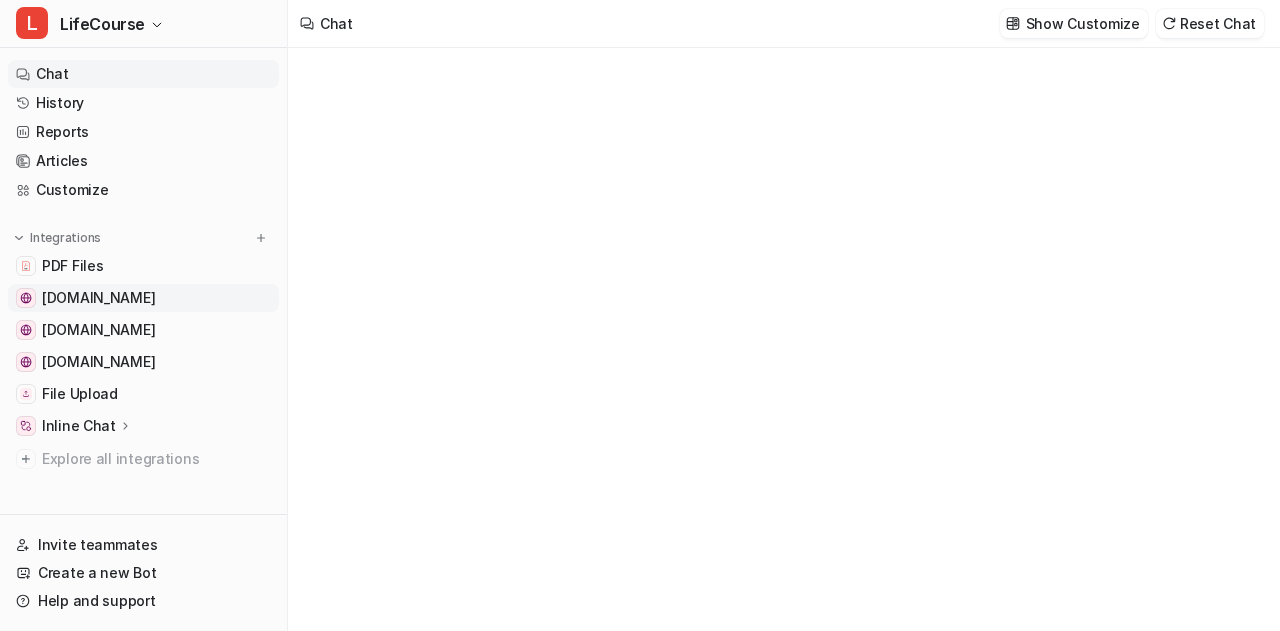 type on "**********" 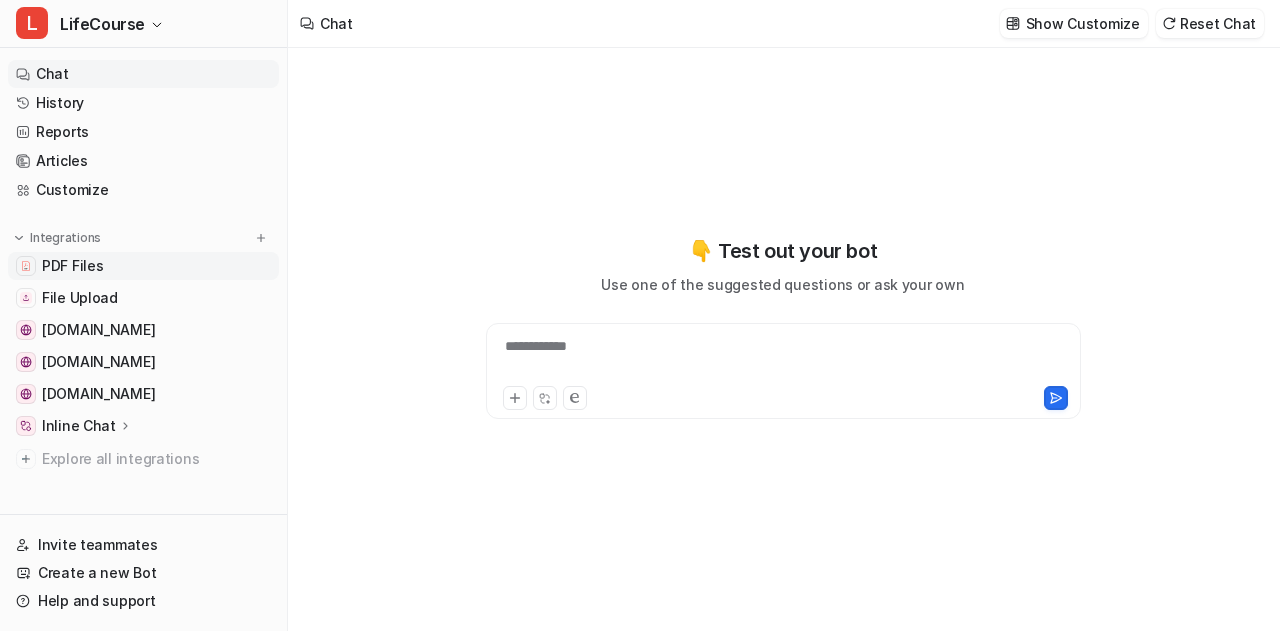 click on "PDF Files" at bounding box center (72, 266) 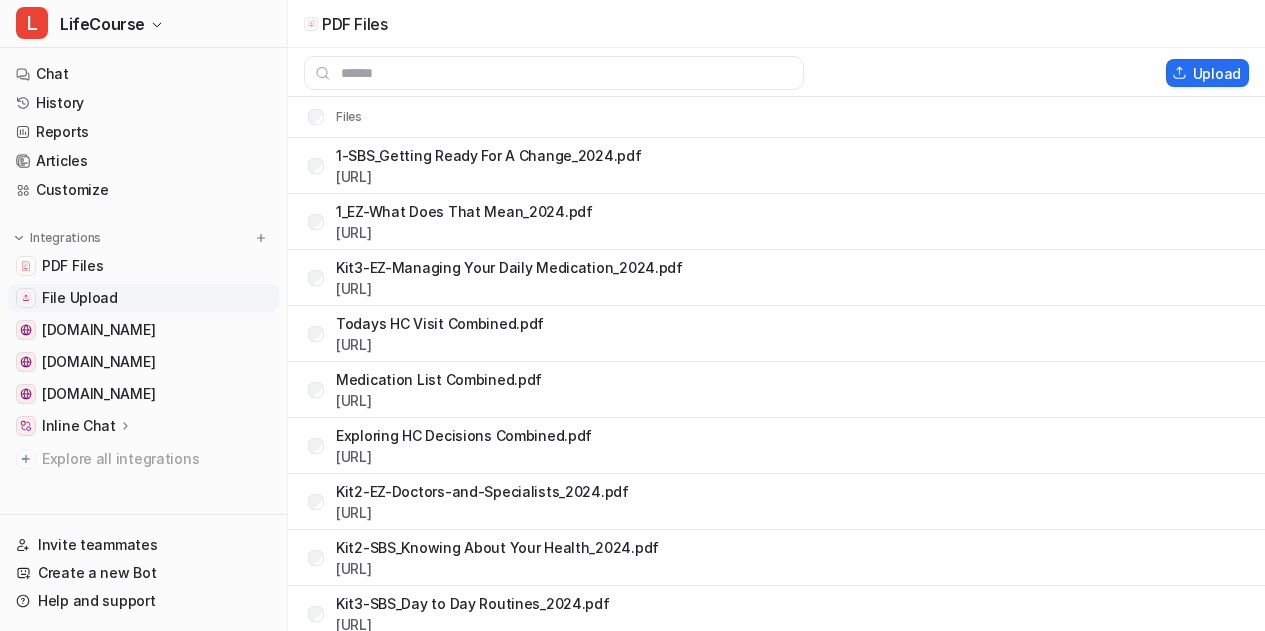 click on "File Upload" at bounding box center (80, 298) 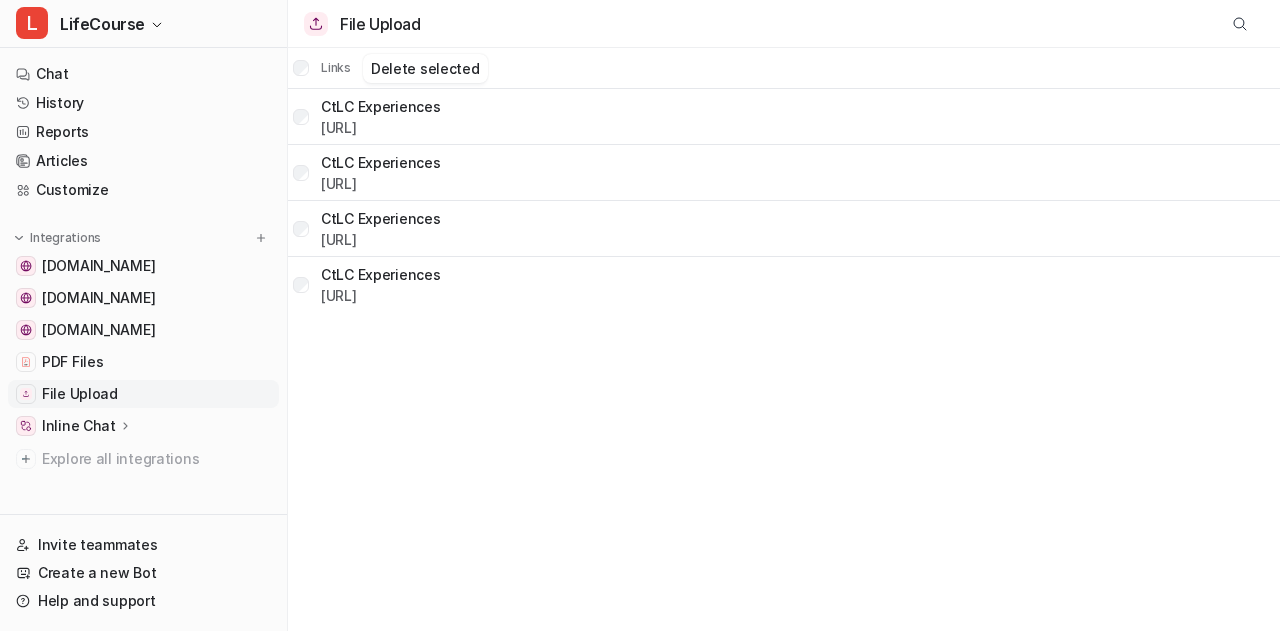 click on "CtLC Experiences  [URL]" at bounding box center [367, 173] 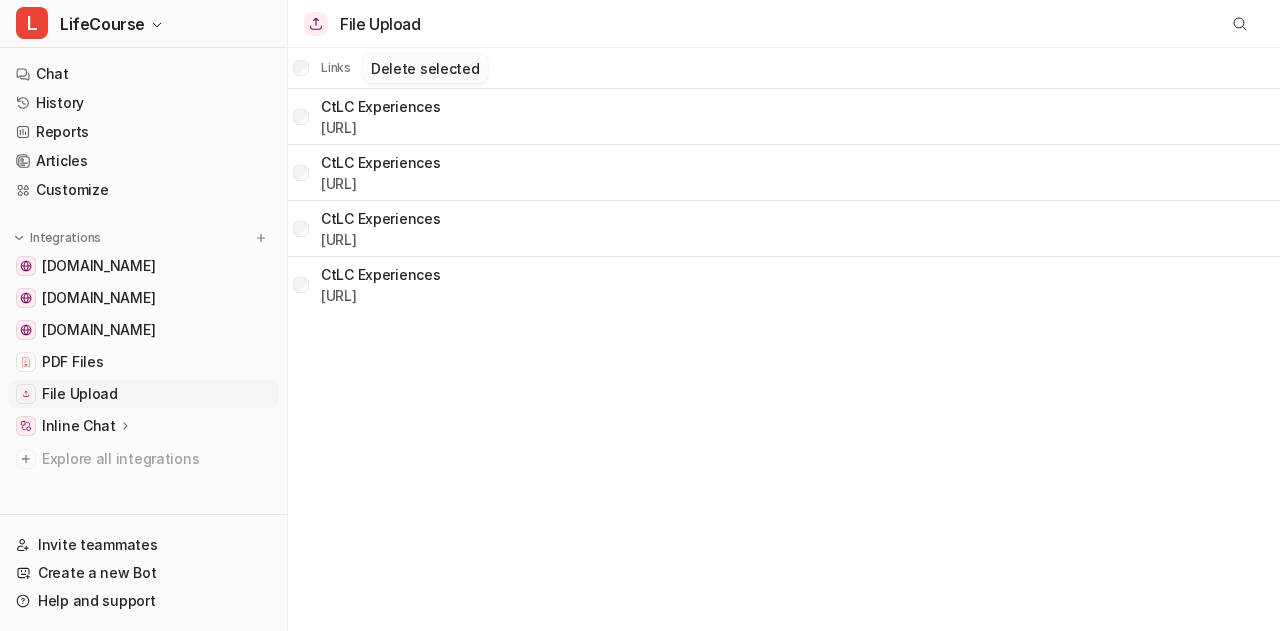 click on "Delete selected" at bounding box center (425, 68) 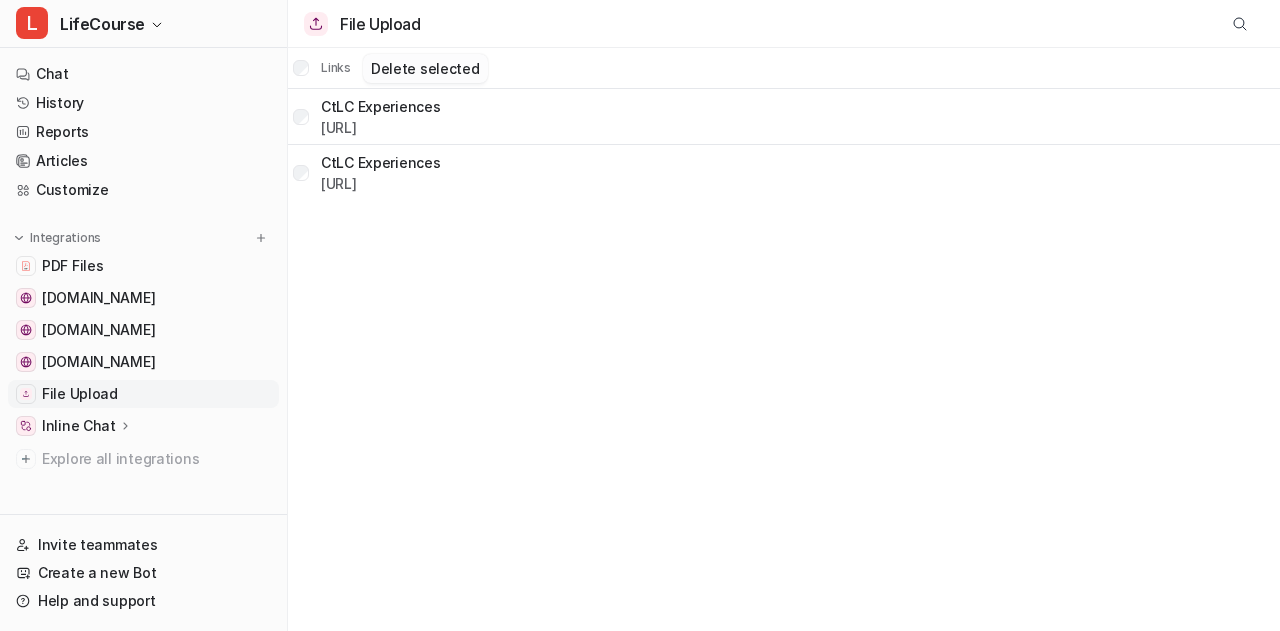 click on "Delete selected" at bounding box center [425, 68] 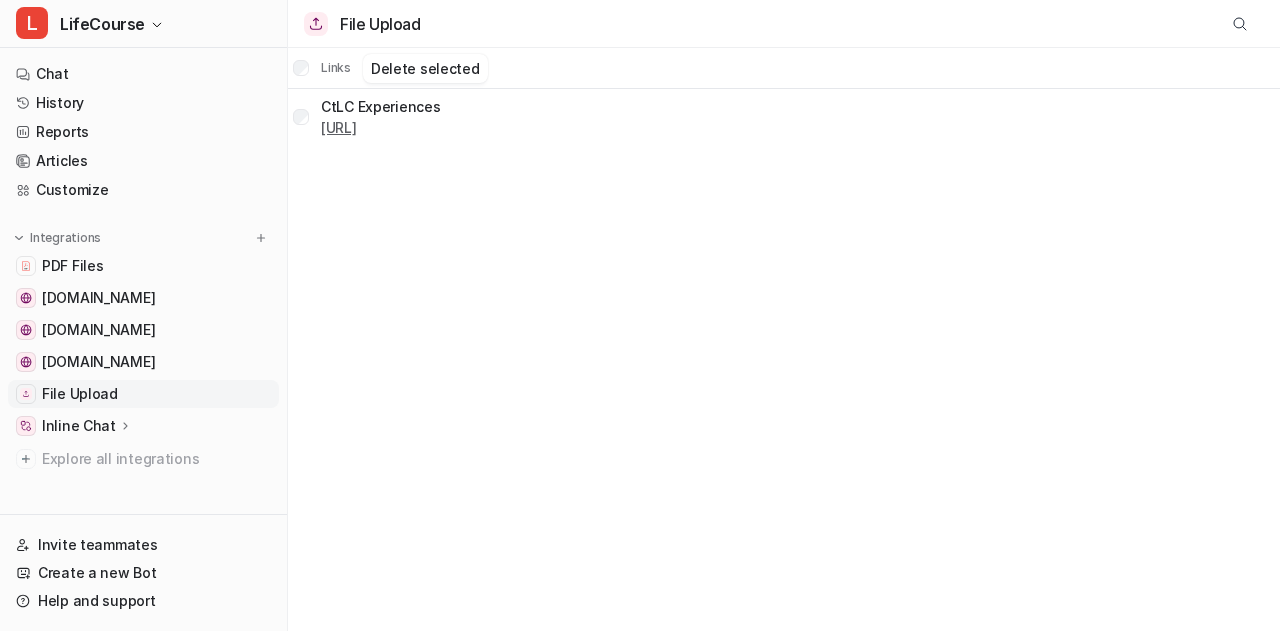 click on "[URL]" at bounding box center (339, 127) 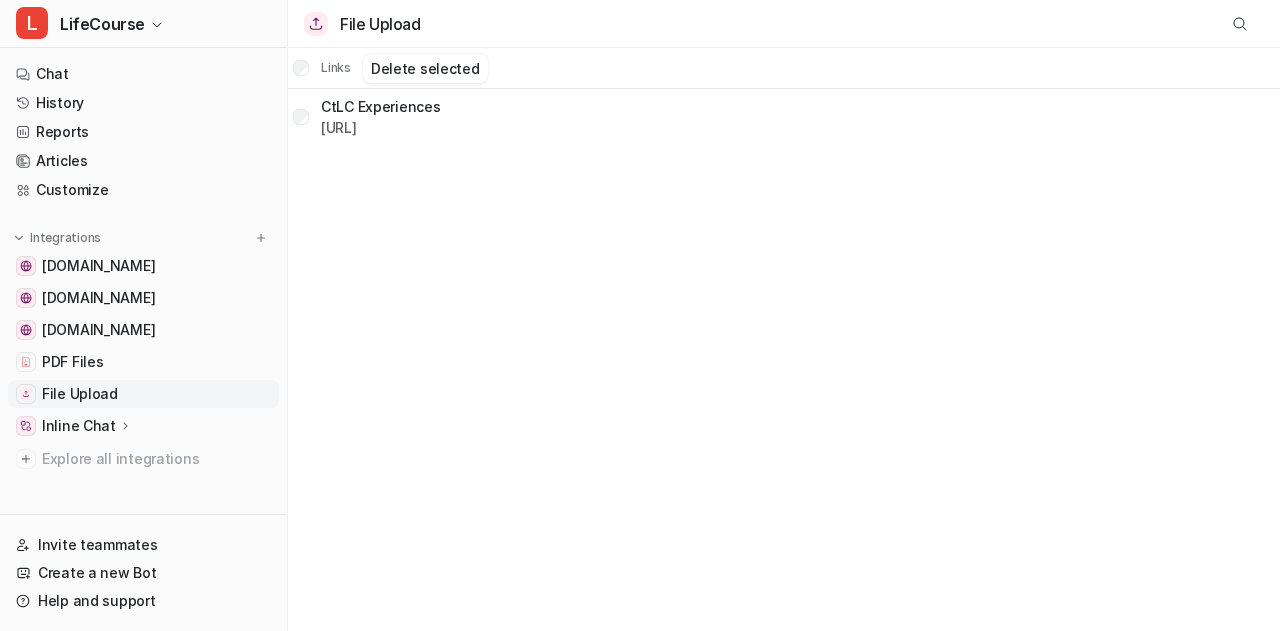 click on "CtLC Experiences" at bounding box center [381, 106] 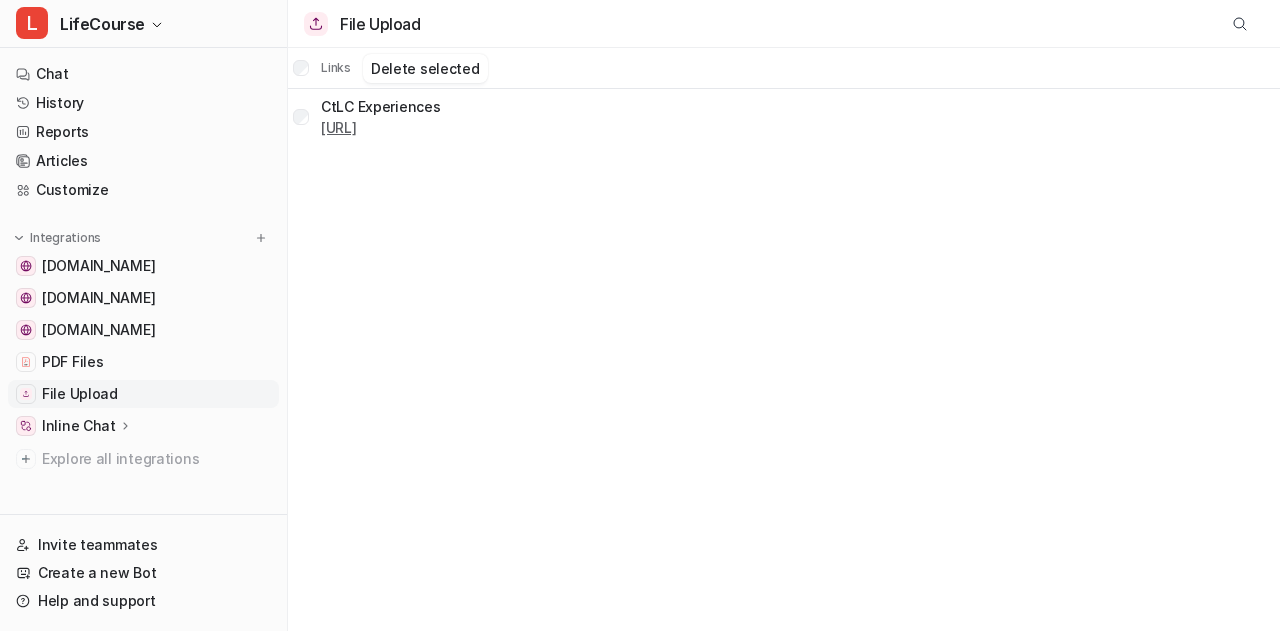 click on "[URL]" at bounding box center [339, 127] 